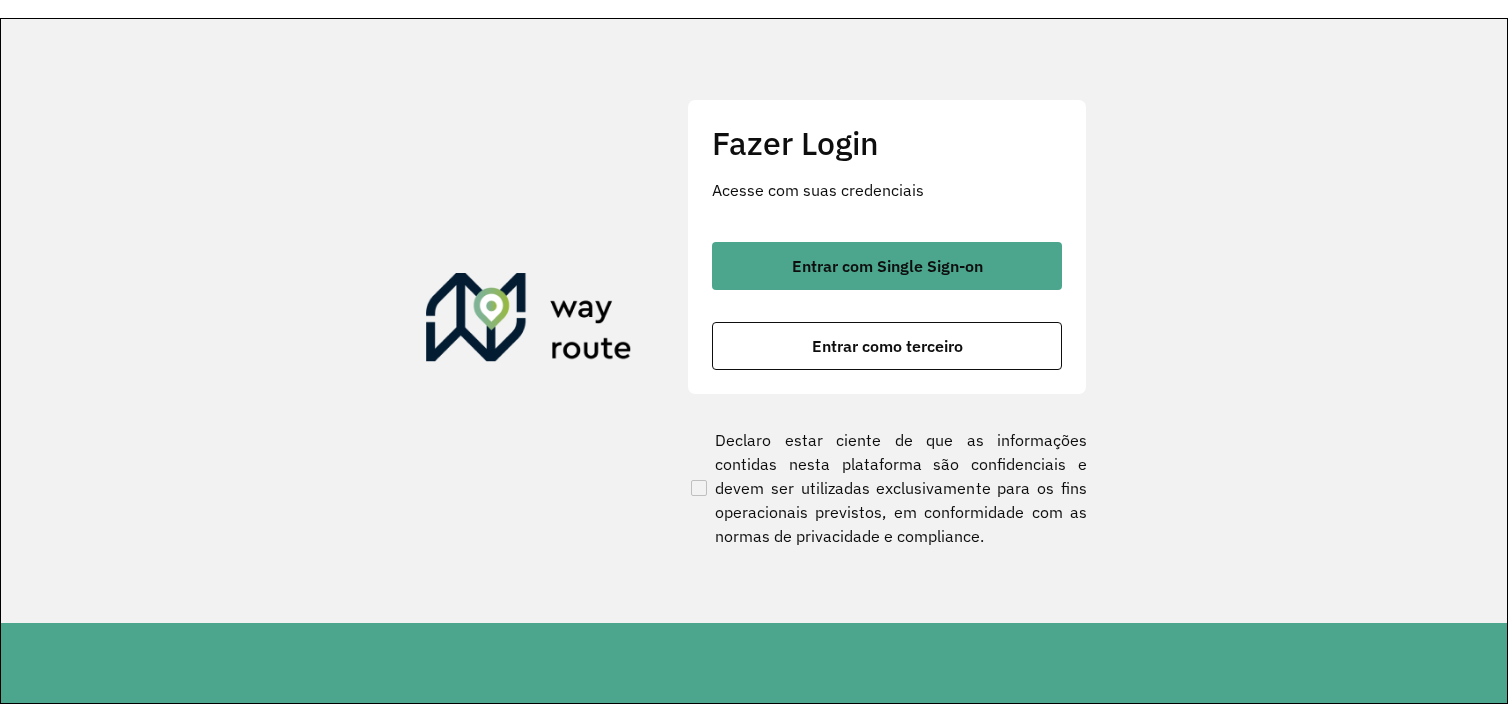 scroll, scrollTop: 0, scrollLeft: 0, axis: both 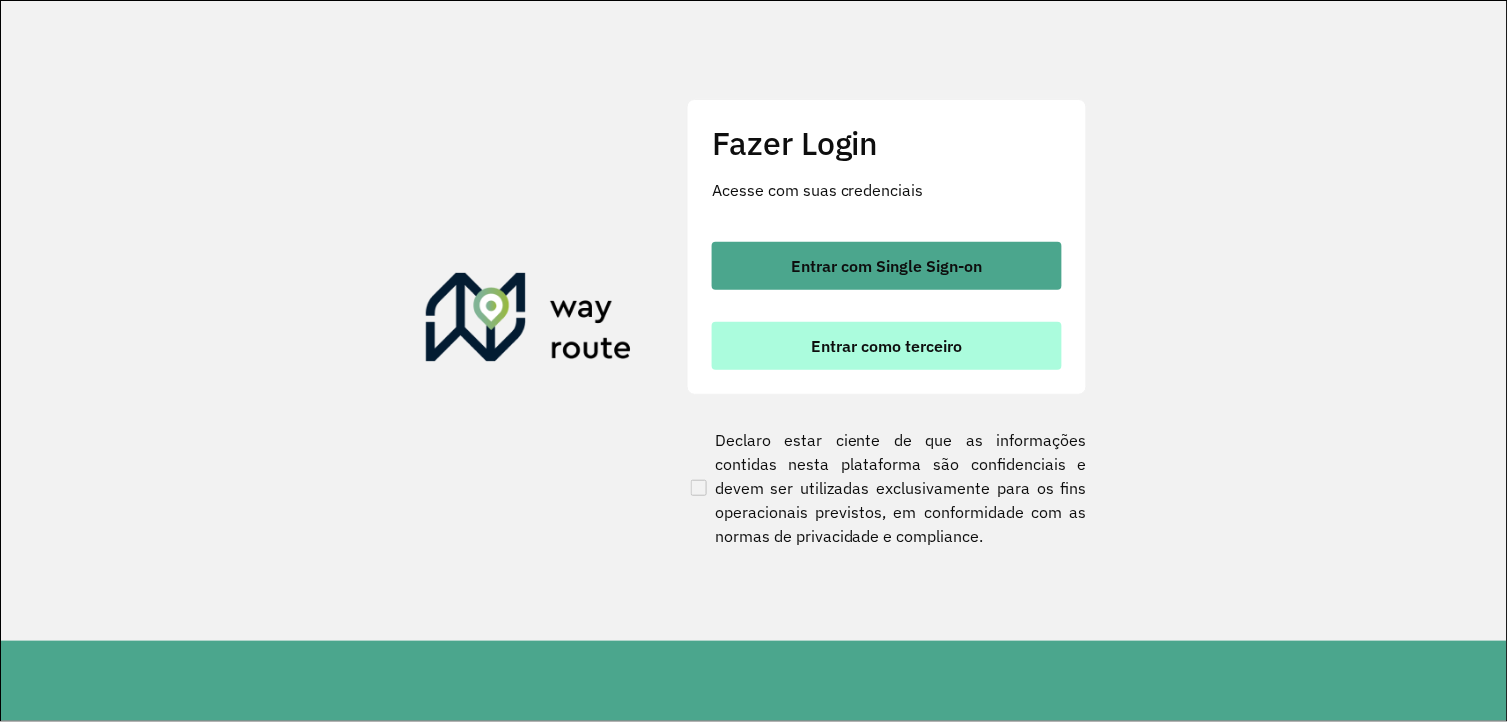 click on "Entrar como terceiro" at bounding box center (887, 346) 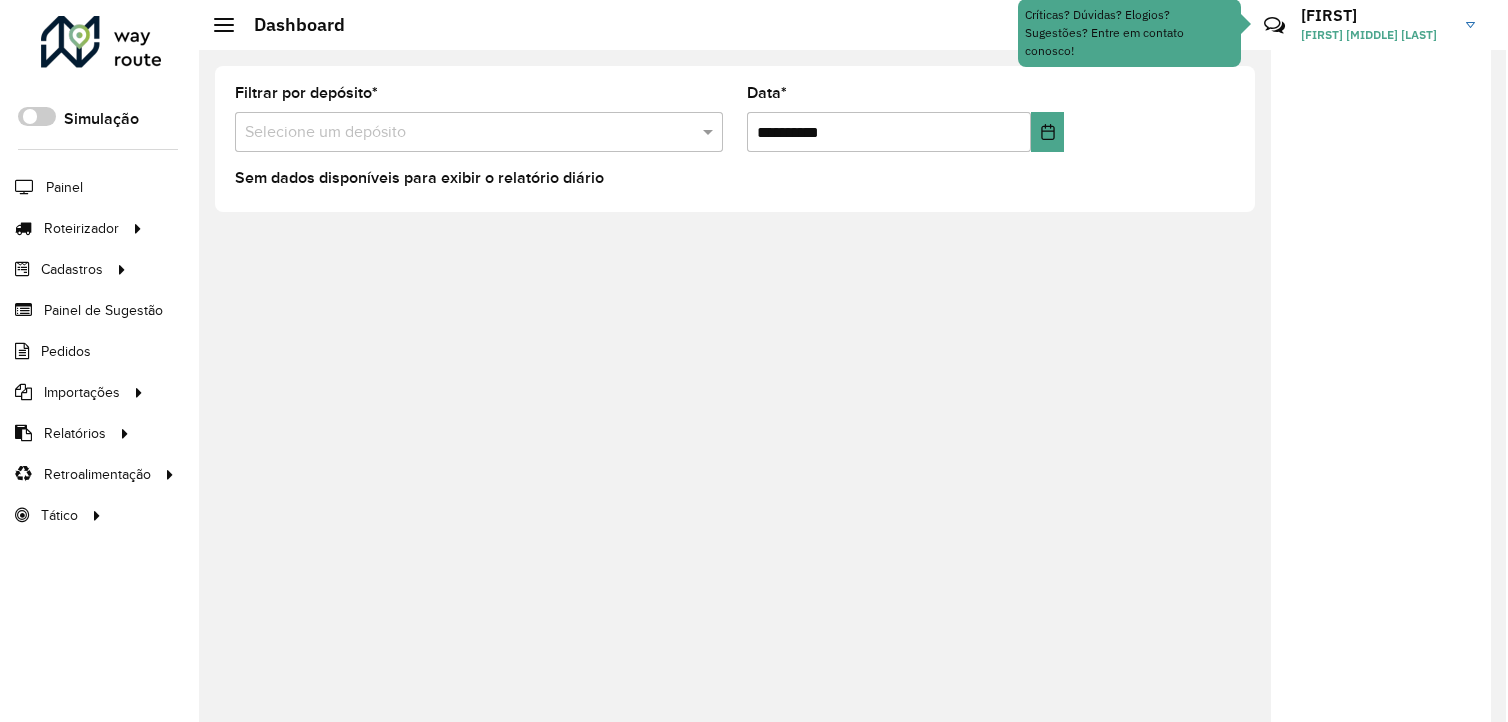 scroll, scrollTop: 0, scrollLeft: 0, axis: both 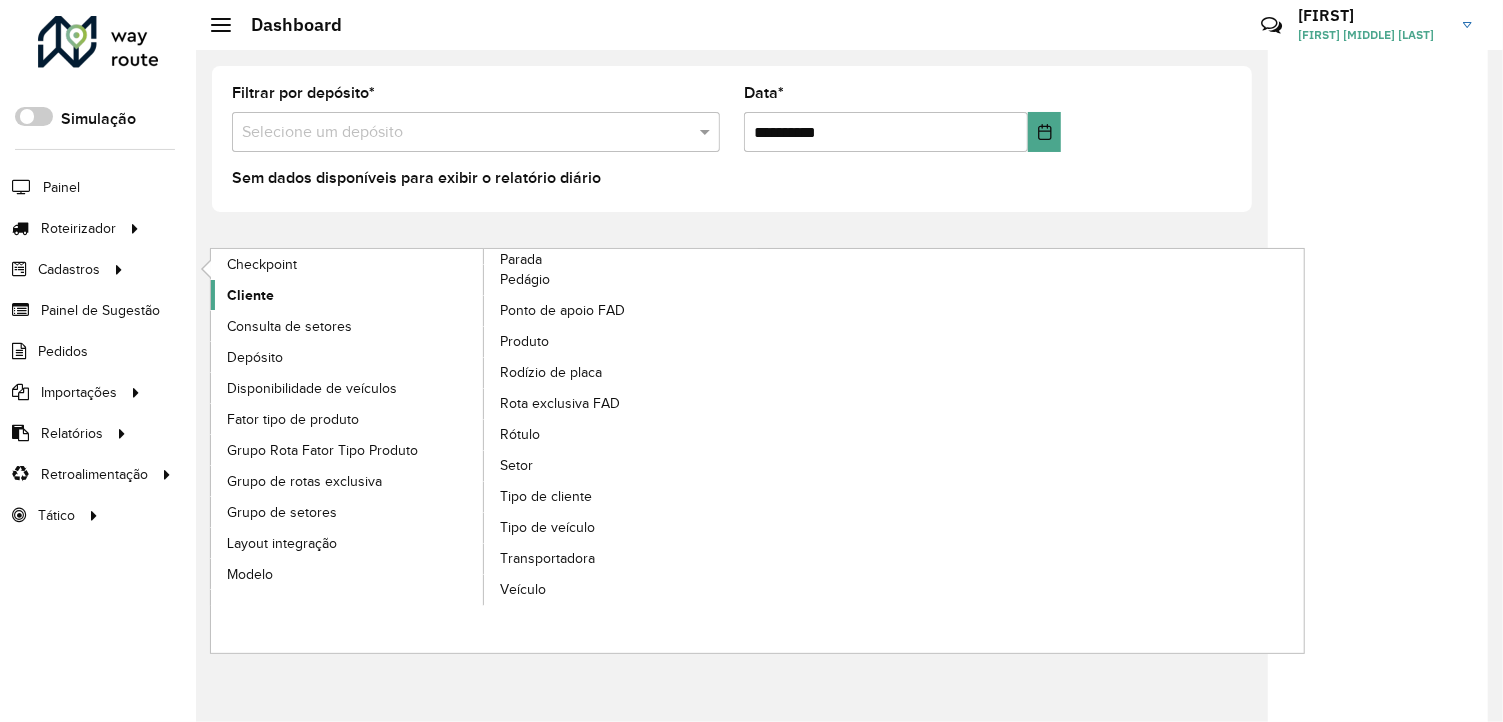click on "Cliente" 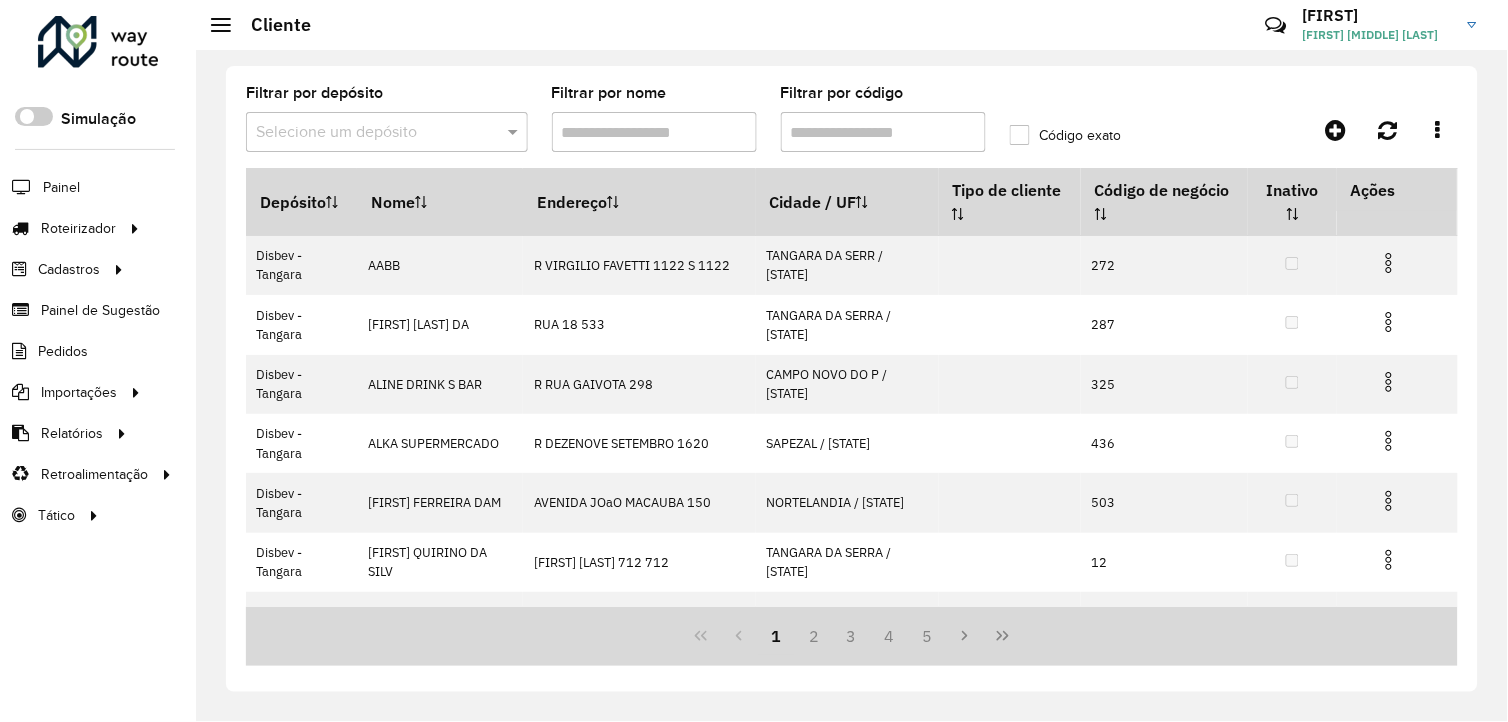 click on "Filtrar por código" at bounding box center (883, 132) 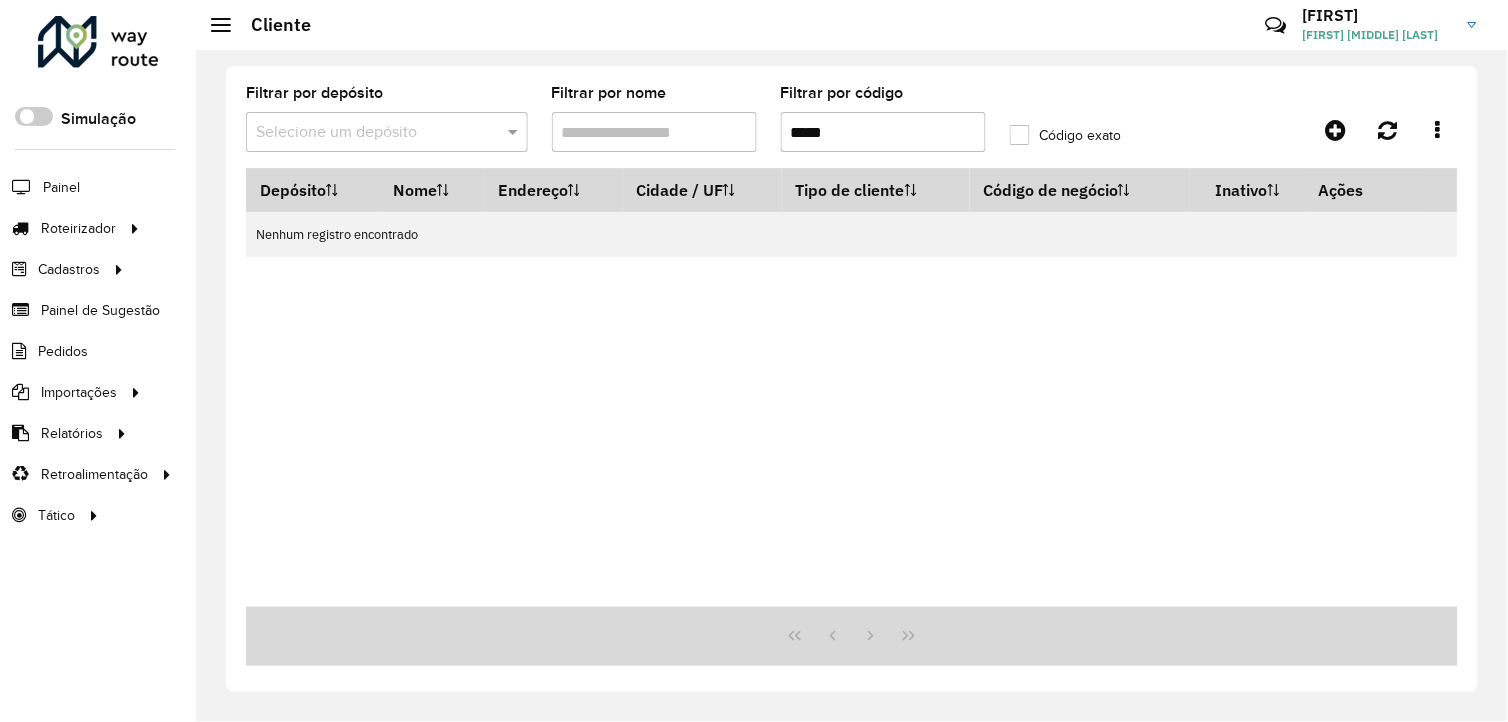 type on "****" 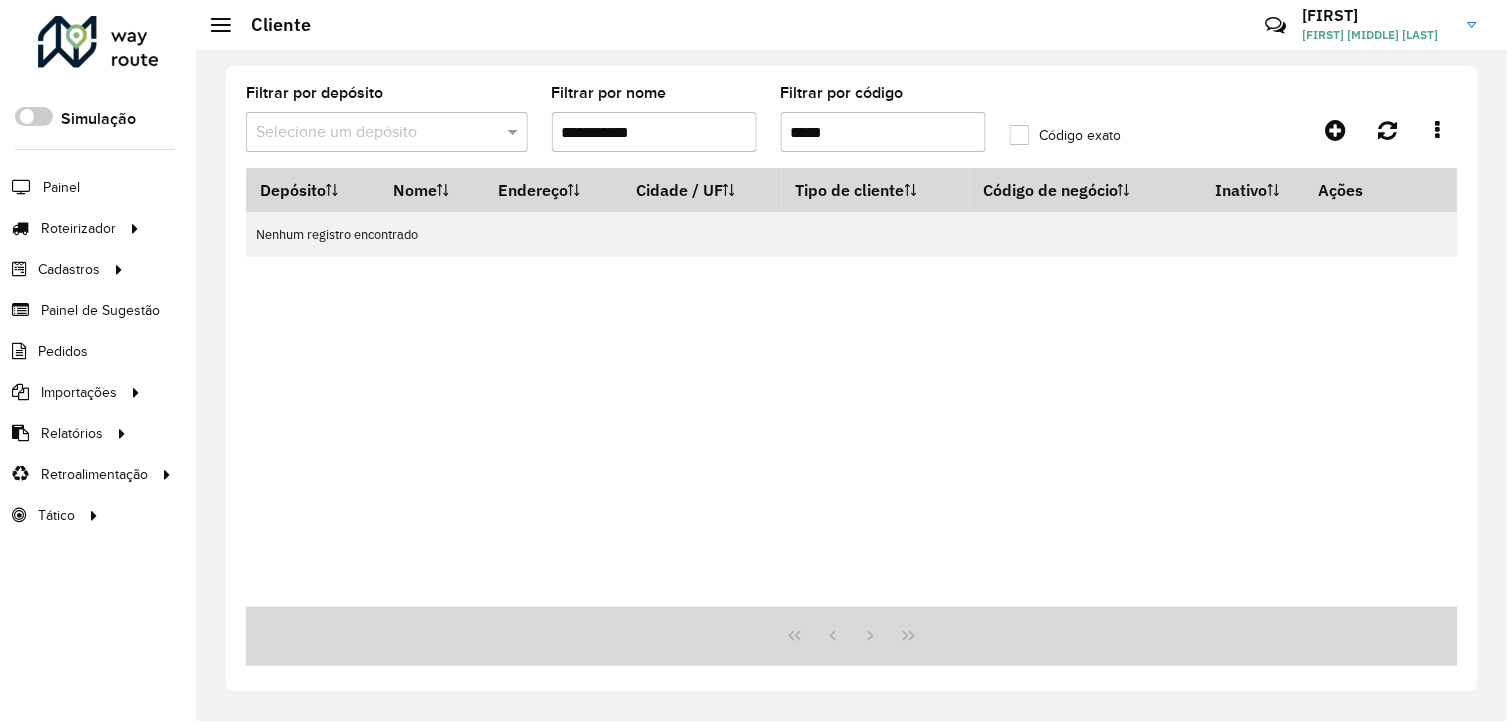 type on "**********" 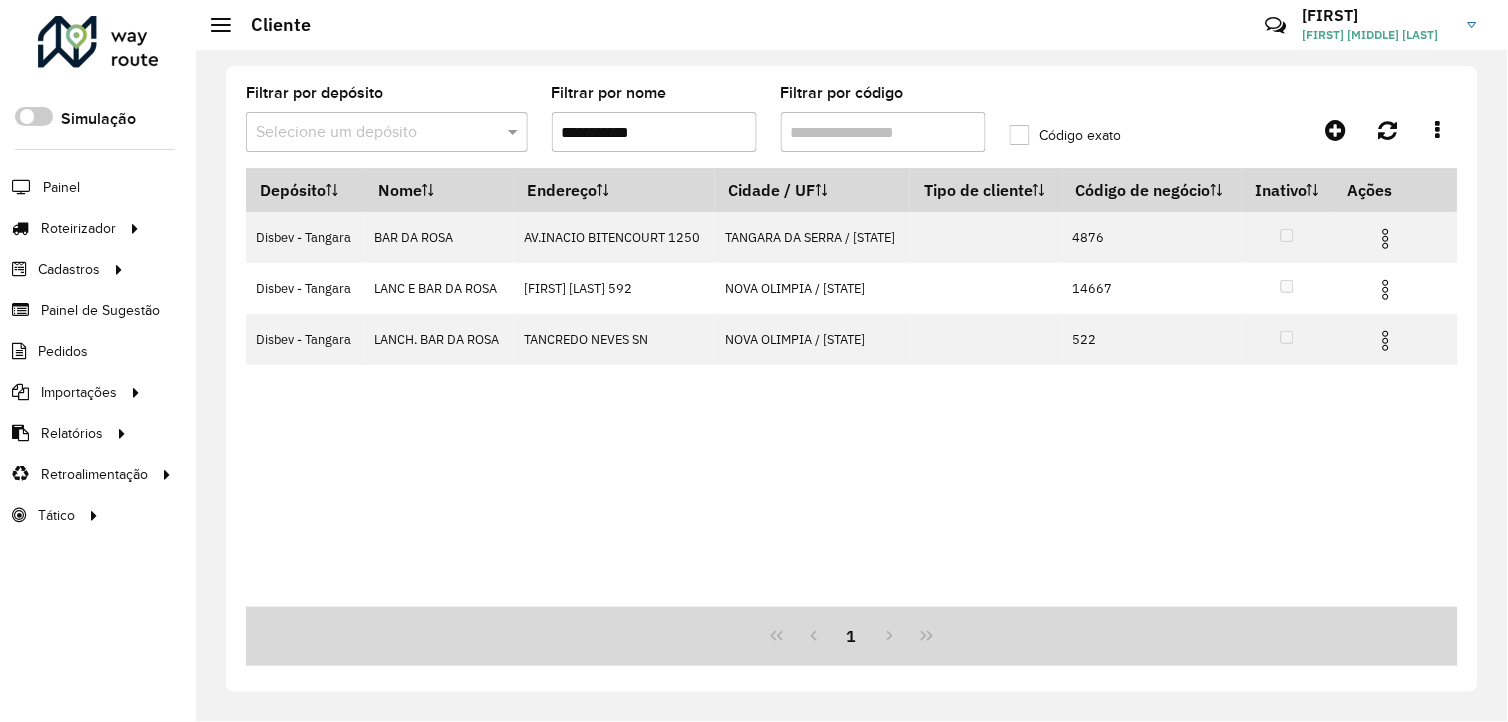 type 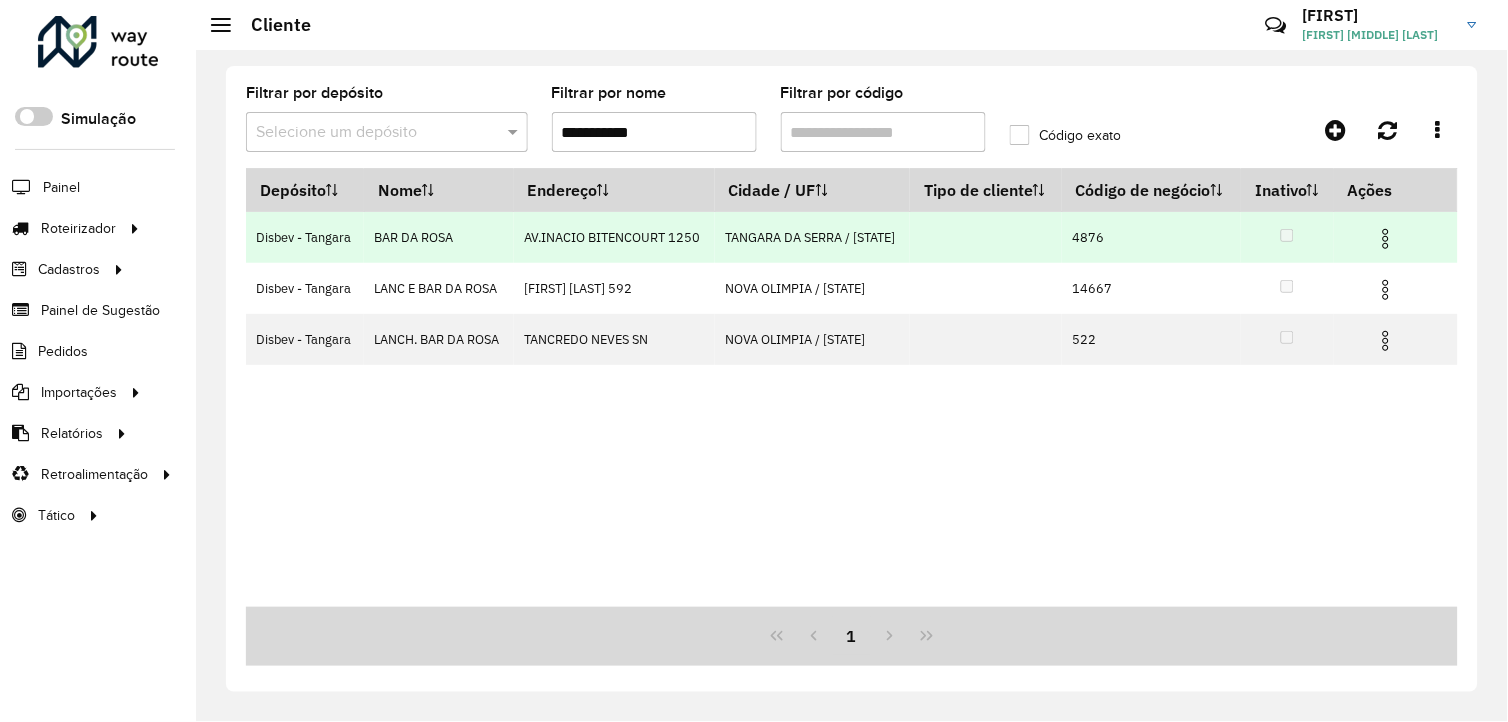 click at bounding box center (1386, 236) 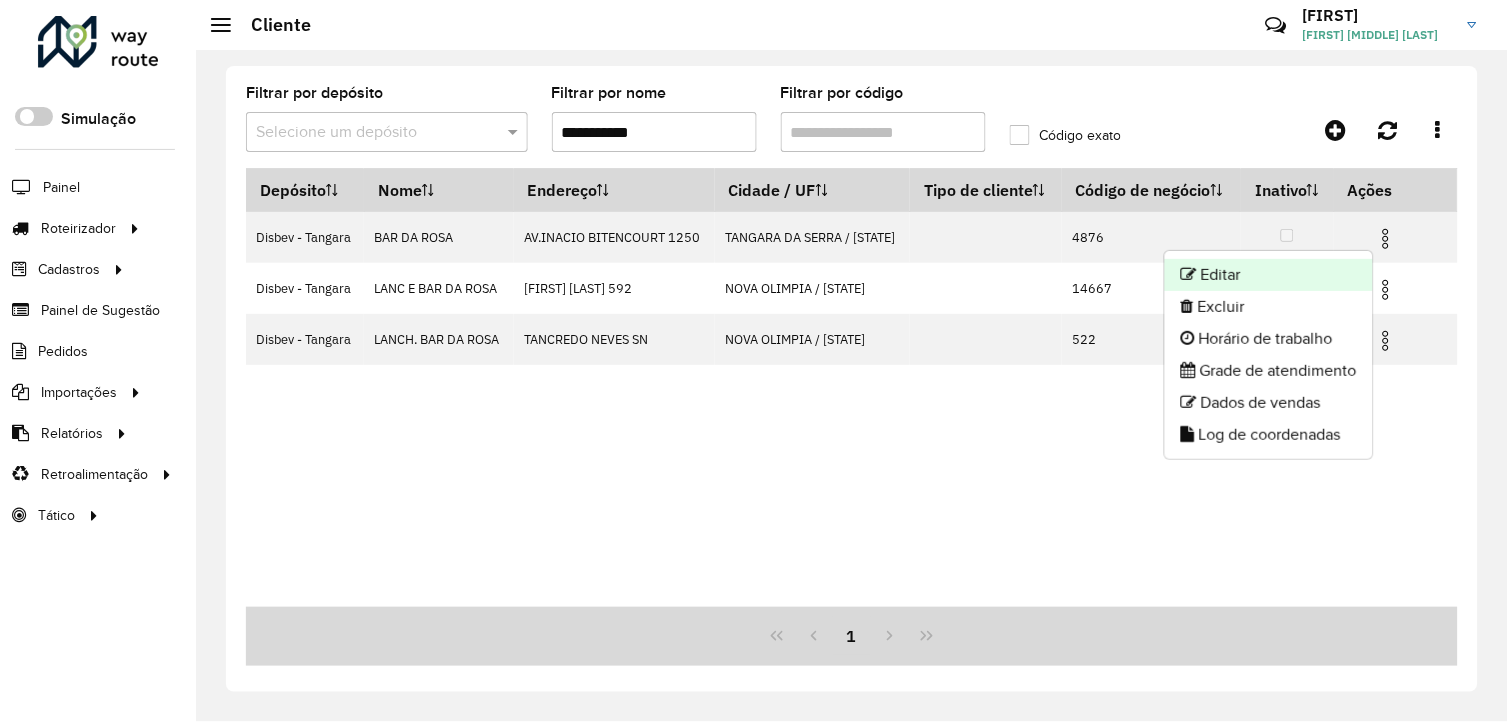 click on "Editar" 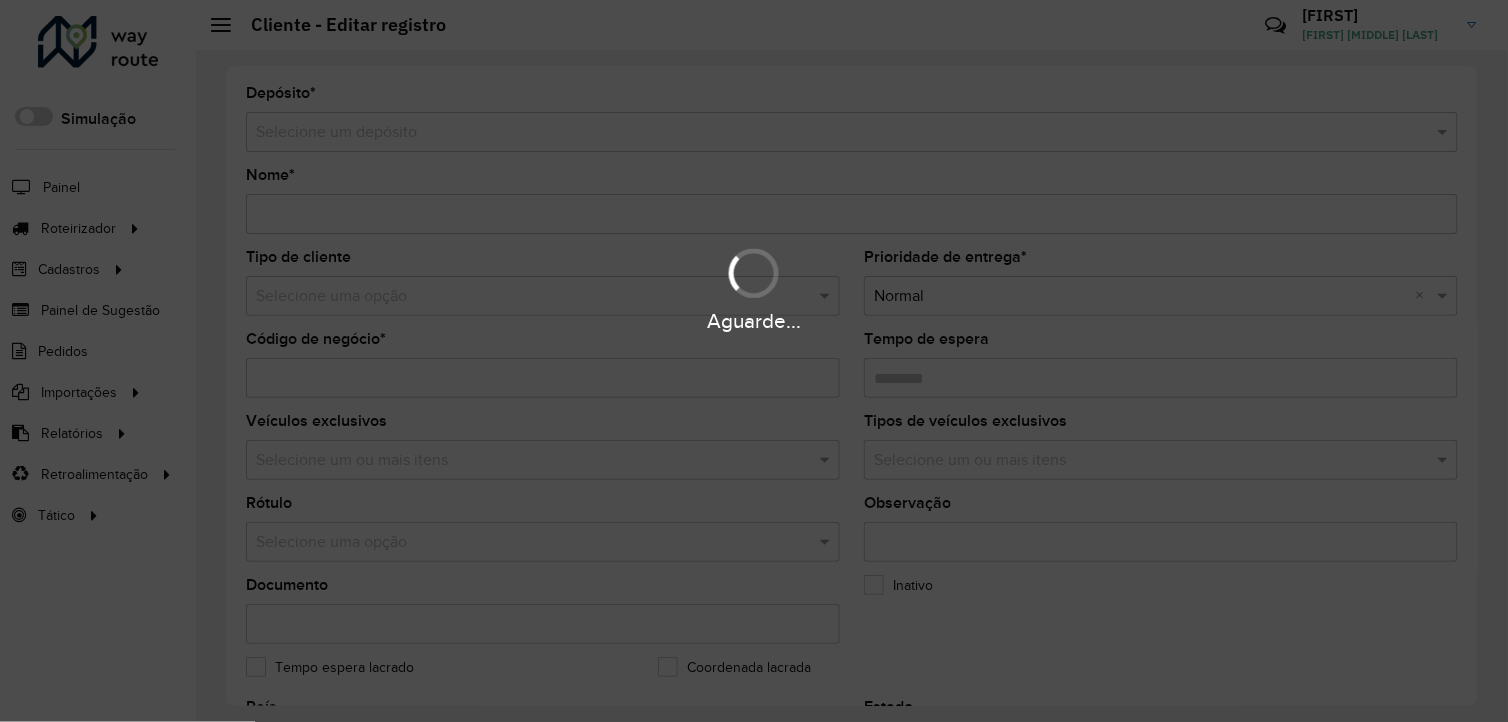 type on "**********" 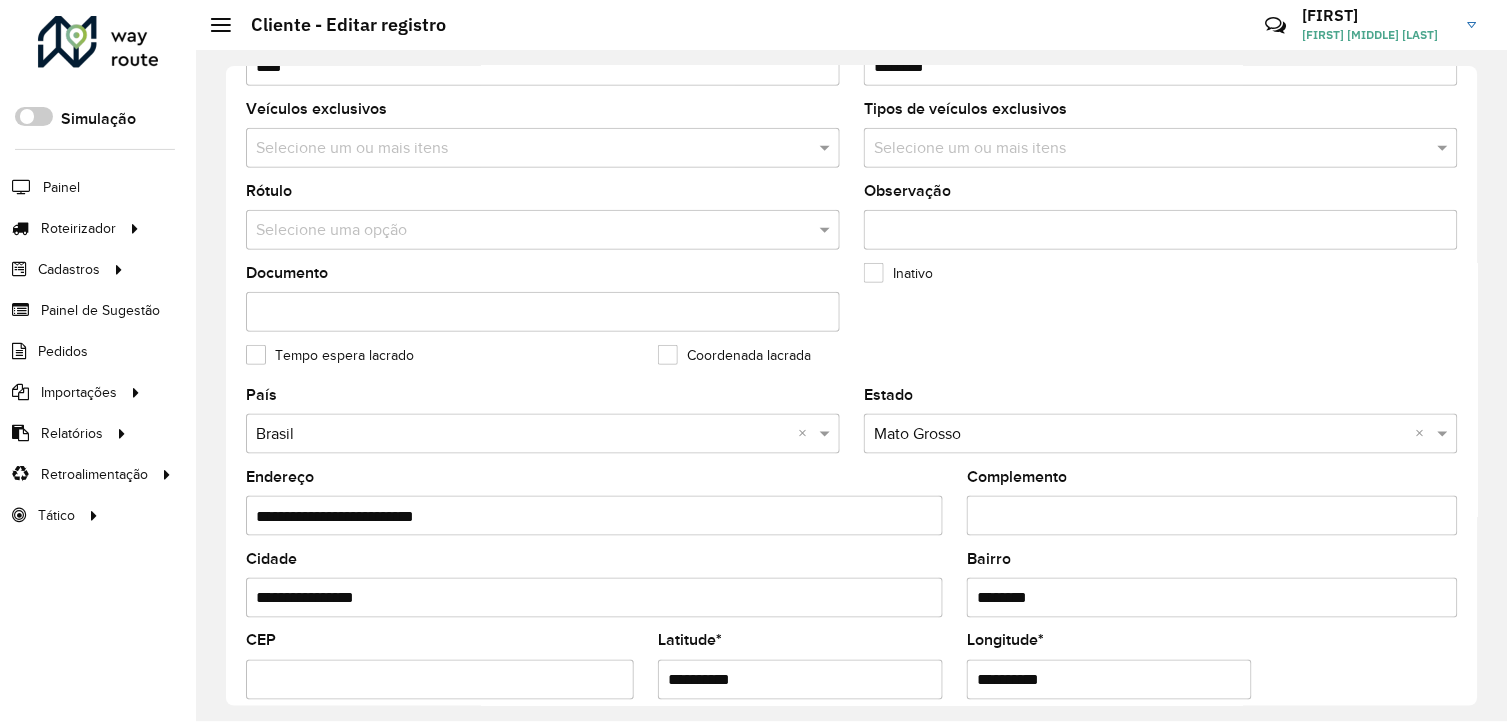 scroll, scrollTop: 333, scrollLeft: 0, axis: vertical 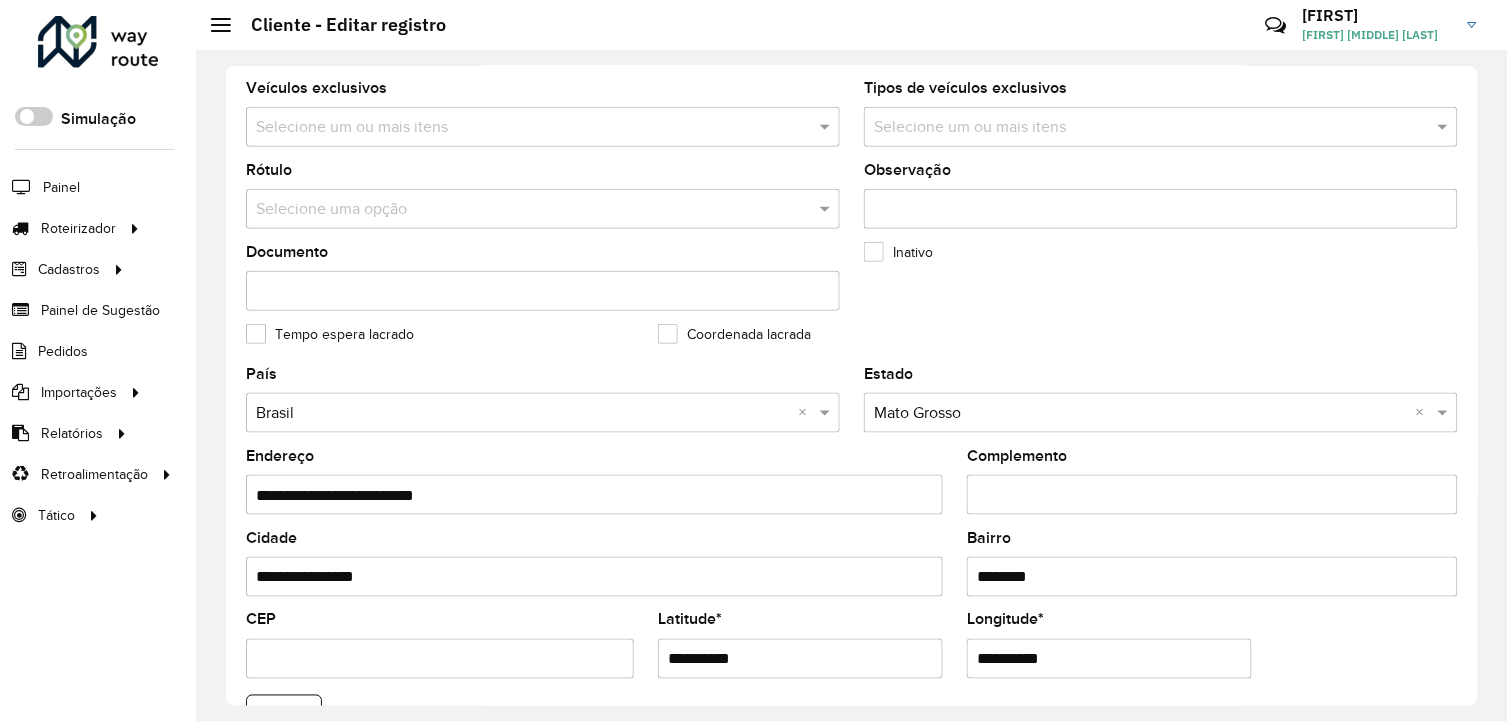 drag, startPoint x: 796, startPoint y: 672, endPoint x: 614, endPoint y: 672, distance: 182 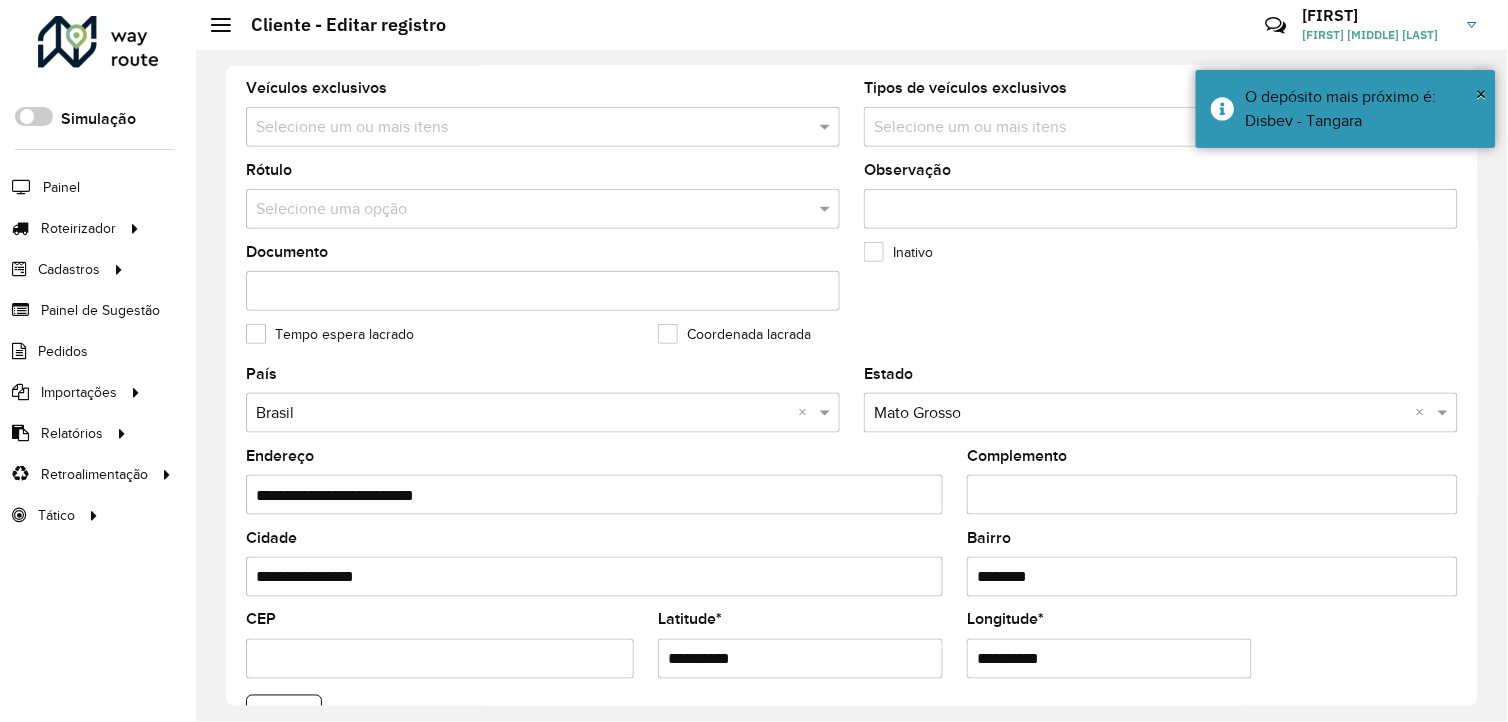 drag, startPoint x: 1065, startPoint y: 665, endPoint x: 884, endPoint y: 670, distance: 181.06905 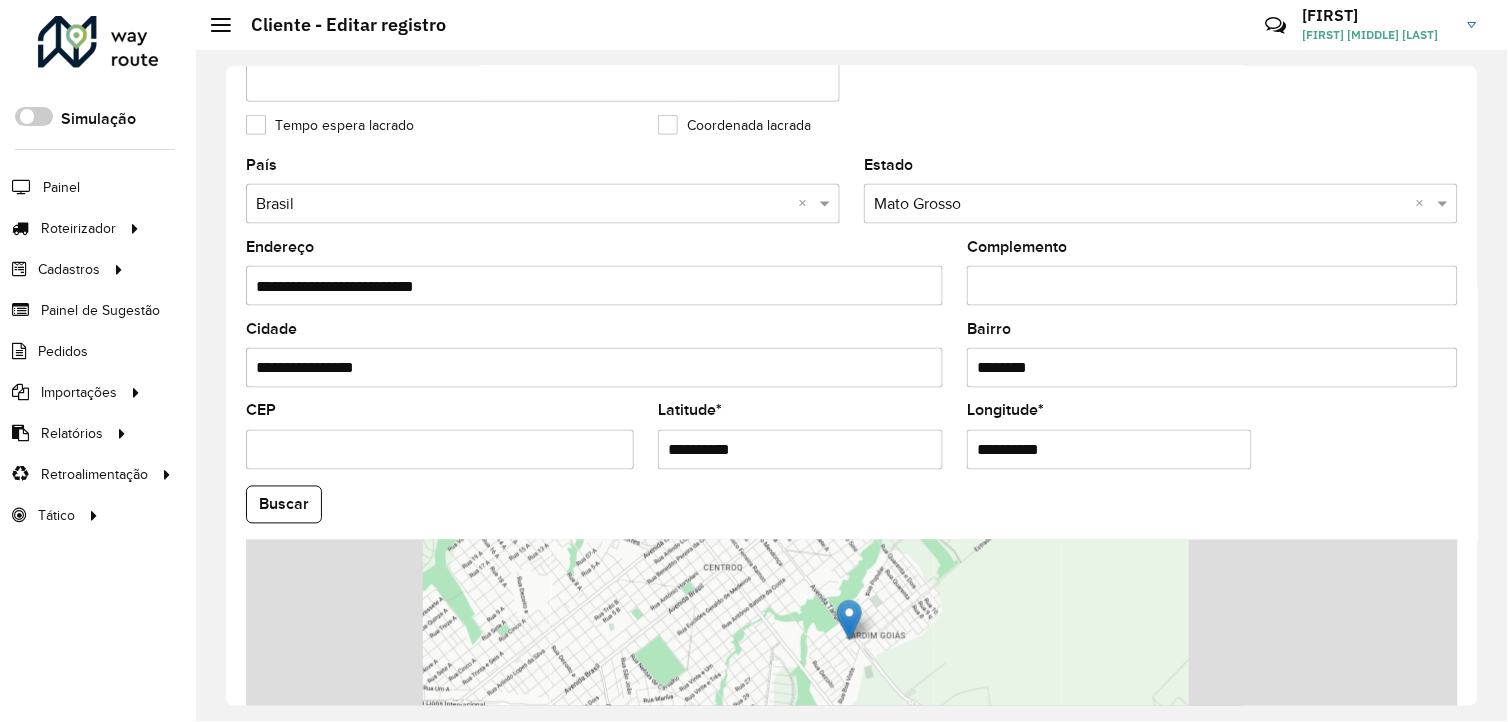 scroll, scrollTop: 555, scrollLeft: 0, axis: vertical 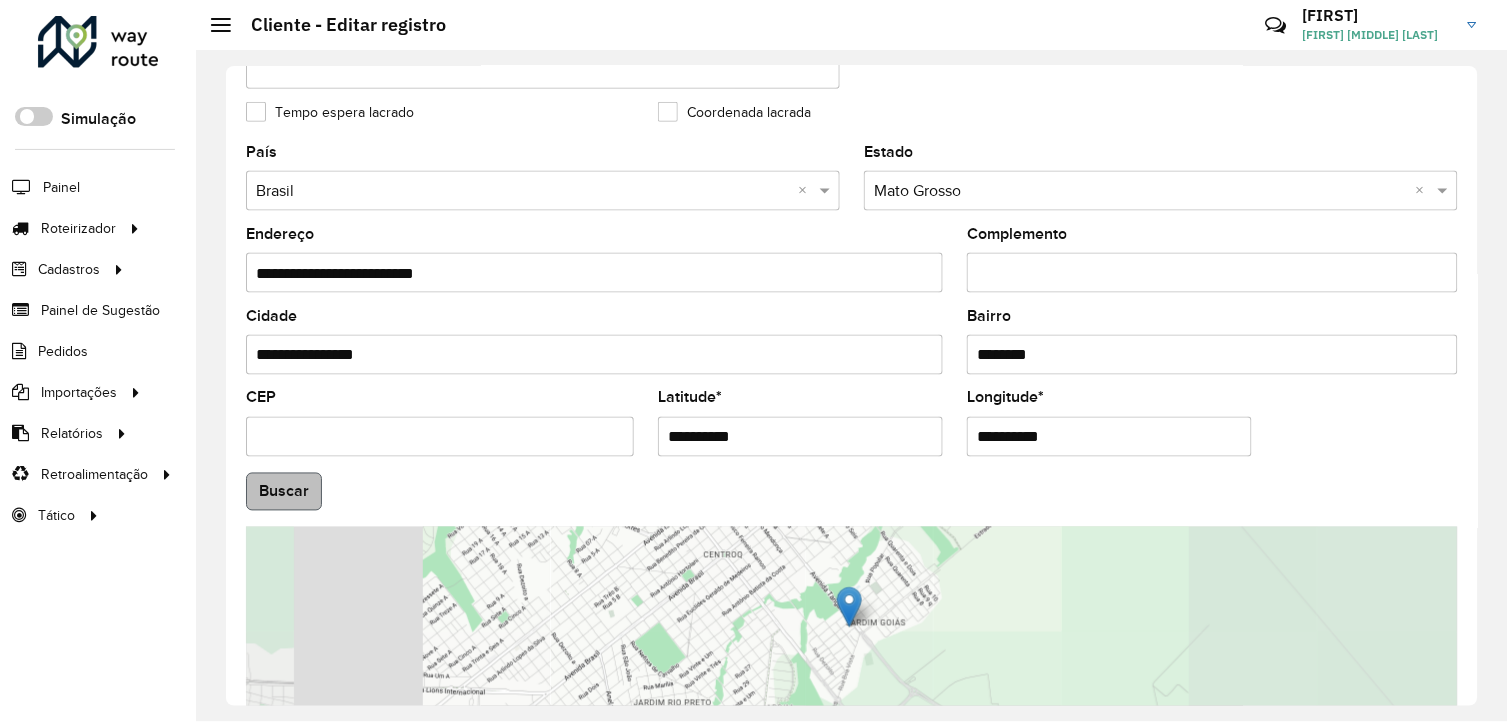 type on "**********" 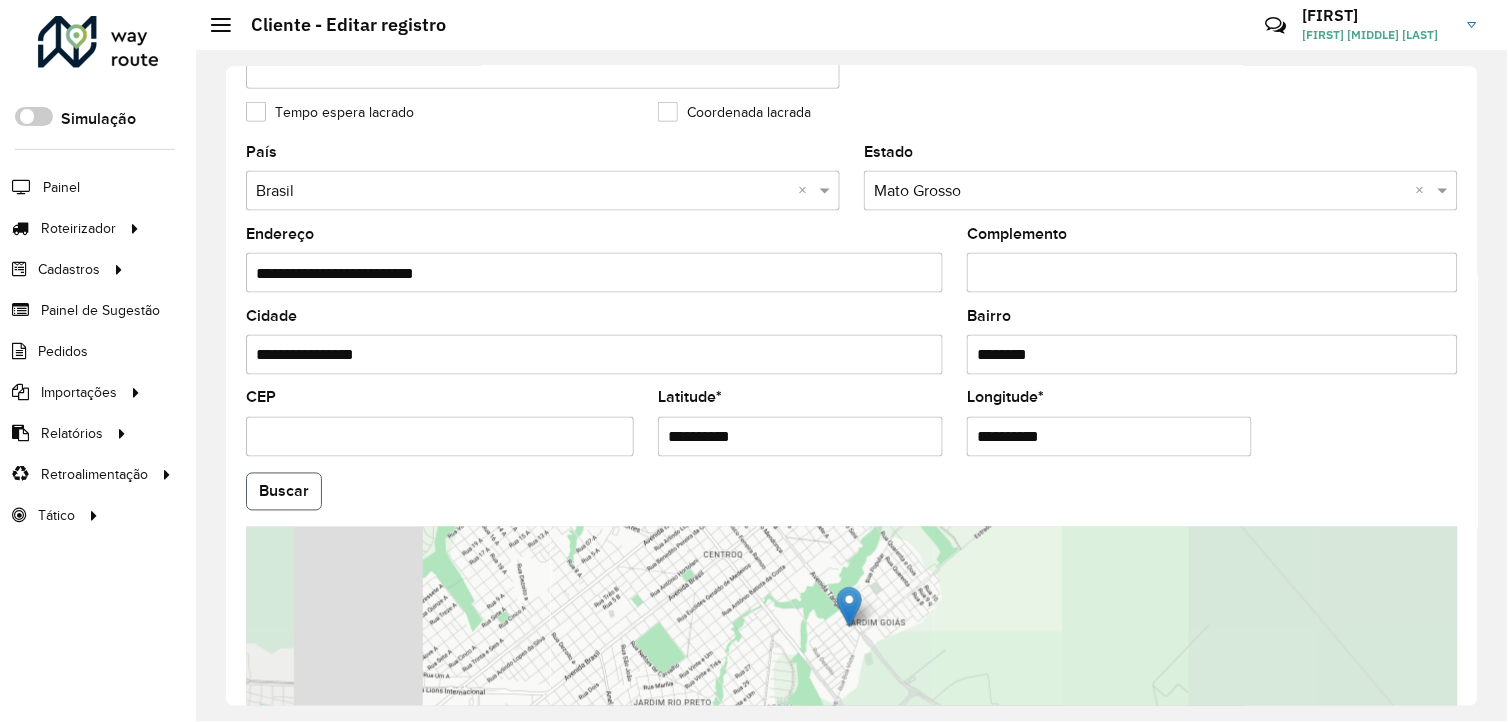 click on "Aguarde...  Pop-up bloqueado!  Seu navegador bloqueou automáticamente a abertura de uma nova janela.   Acesse as configurações e adicione o endereço do sistema a lista de permissão.   Fechar  Roteirizador AmbevTech Simulação Painel Roteirizador Entregas Cadastros Checkpoint Cliente Consulta de setores Depósito Disponibilidade de veículos Fator tipo de produto Grupo Rota Fator Tipo Produto Grupo de rotas exclusiva Grupo de setores Layout integração Modelo Parada Pedágio Ponto de apoio FAD Produto Rodízio de placa Rota exclusiva FAD Rótulo Setor Tipo de cliente Tipo de veículo Transportadora Veículo Painel de Sugestão Pedidos Importações Clientes Fator tipo produto Grade de atendimento Janela de atendimento Localização Pedidos Tempo de espera Veículos Relatórios Ações da sessão Clientes Clientes fora malha Exclusão pedido Fator tipo de produto Filtros da sessão Indicadores roteirização Integração automática Pedidos agrupados Pedidos não Roteirizados Romaneio Roteirização * *" at bounding box center [754, 361] 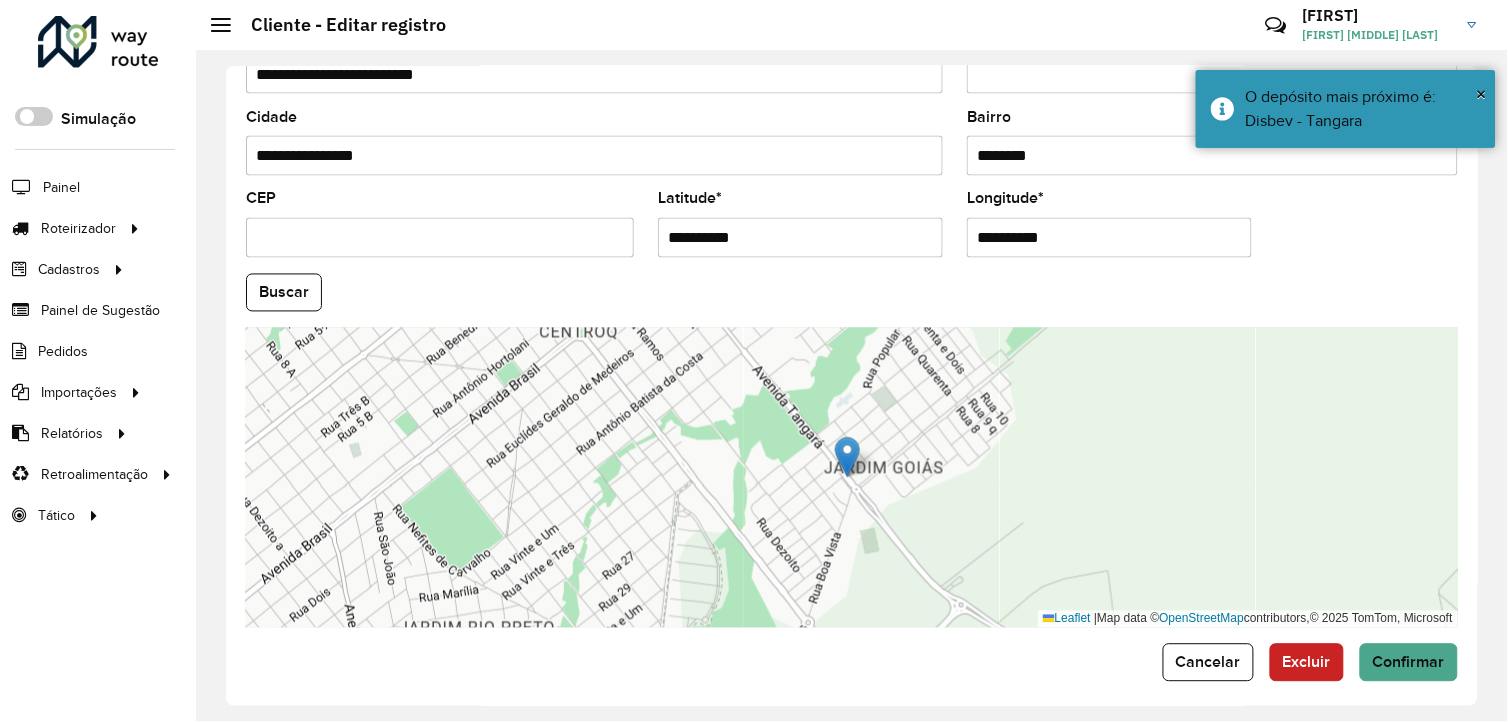 scroll, scrollTop: 770, scrollLeft: 0, axis: vertical 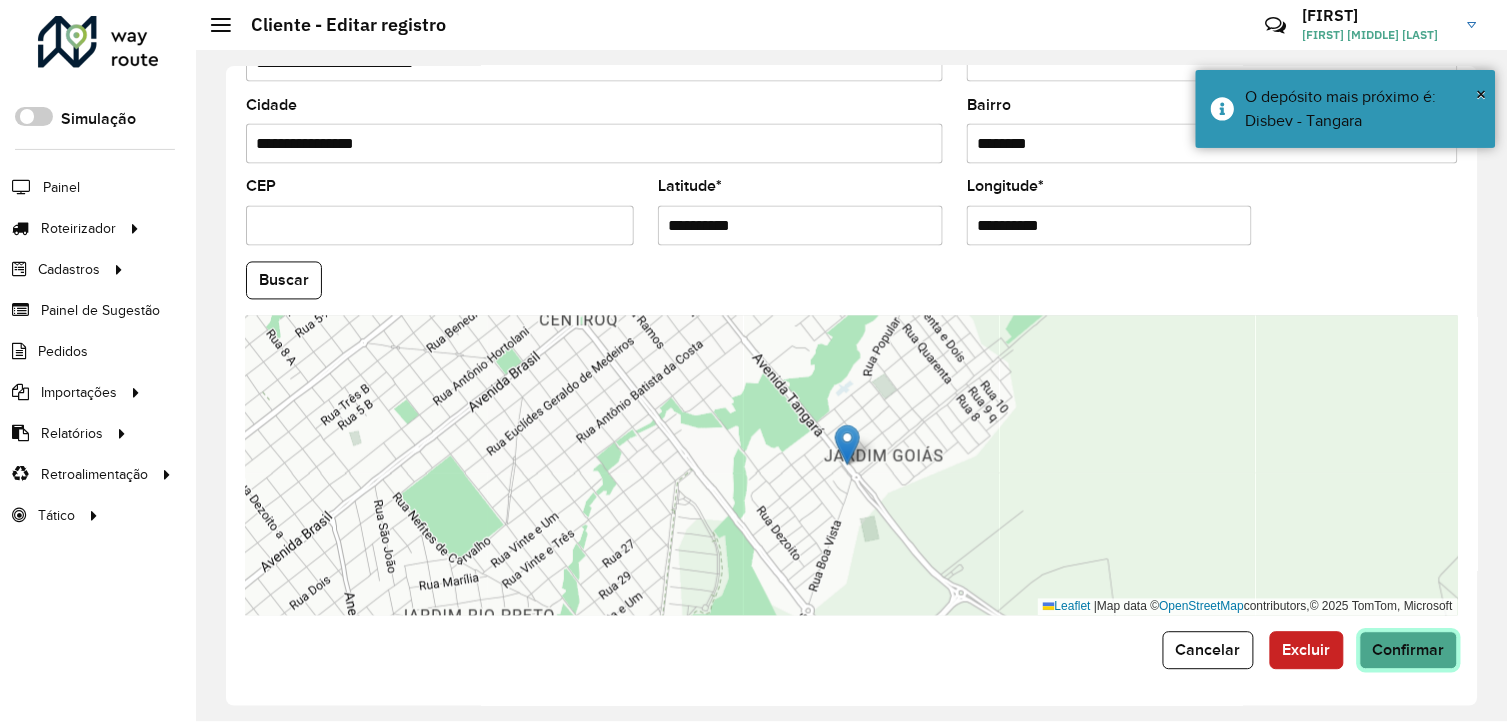 click on "Confirmar" 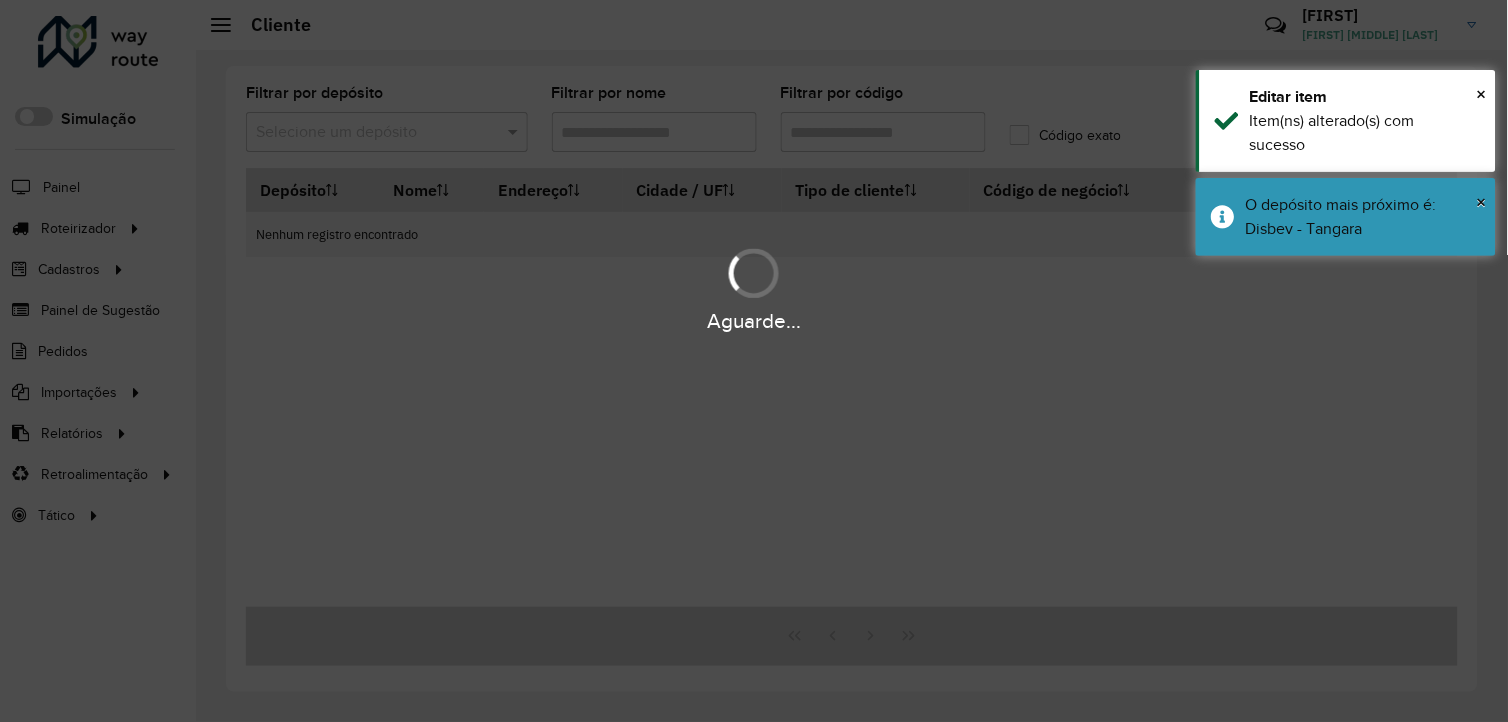 type on "**********" 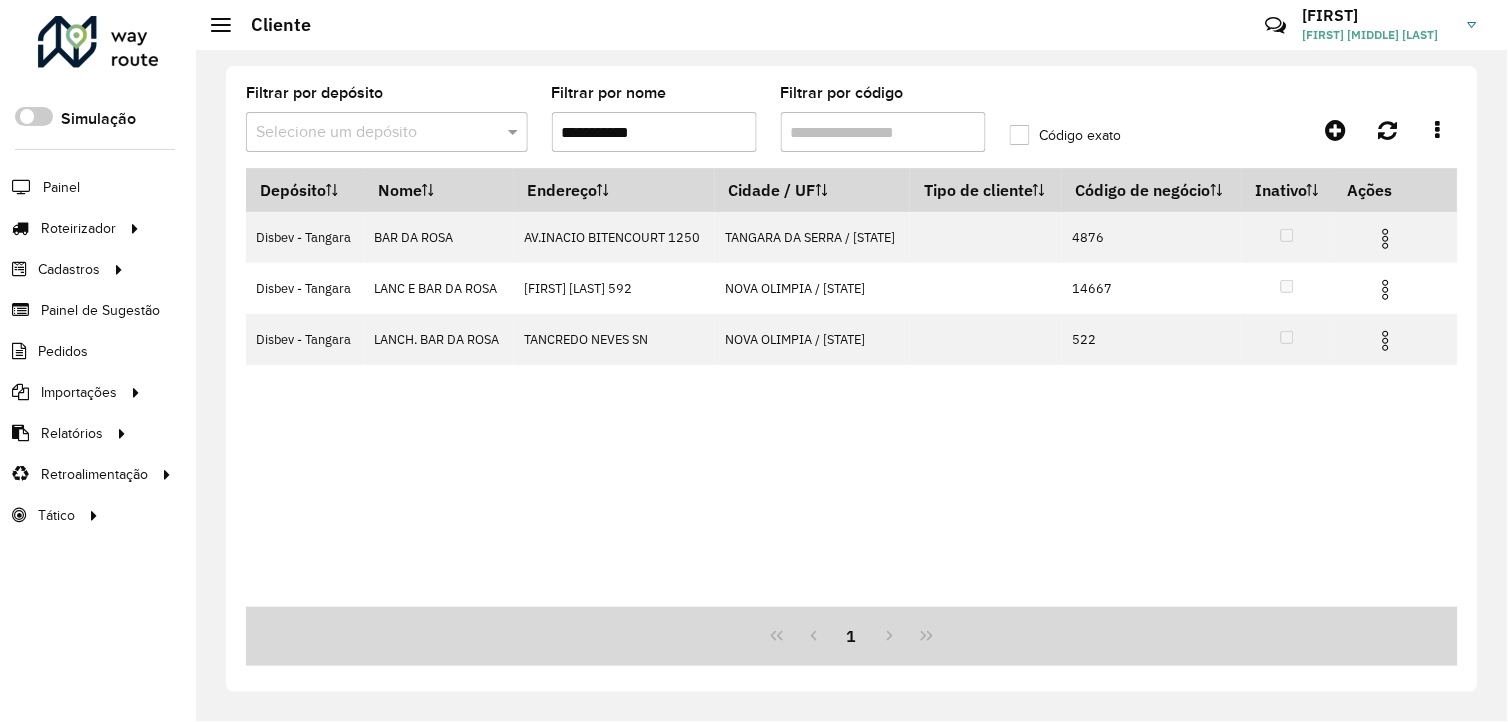 click on "Filtrar por código" at bounding box center [883, 132] 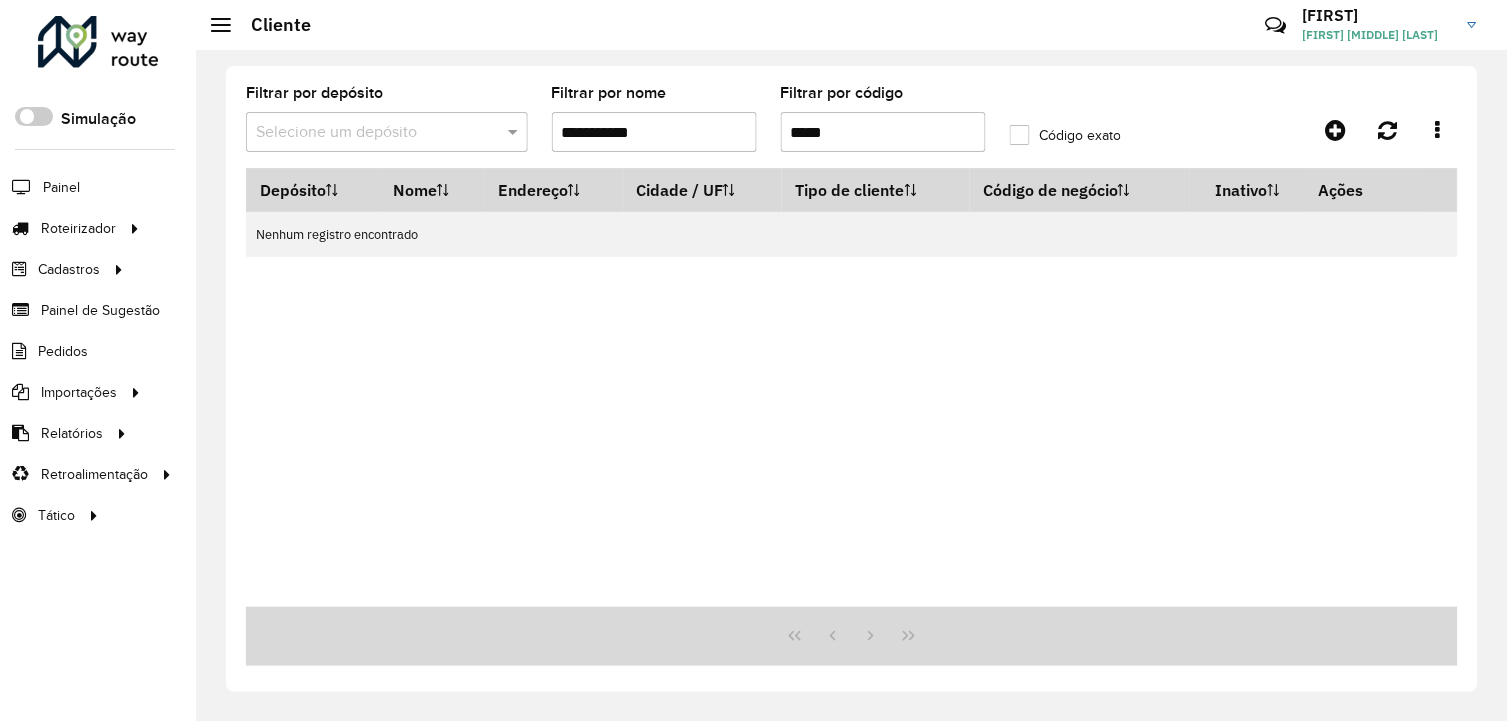 type on "*****" 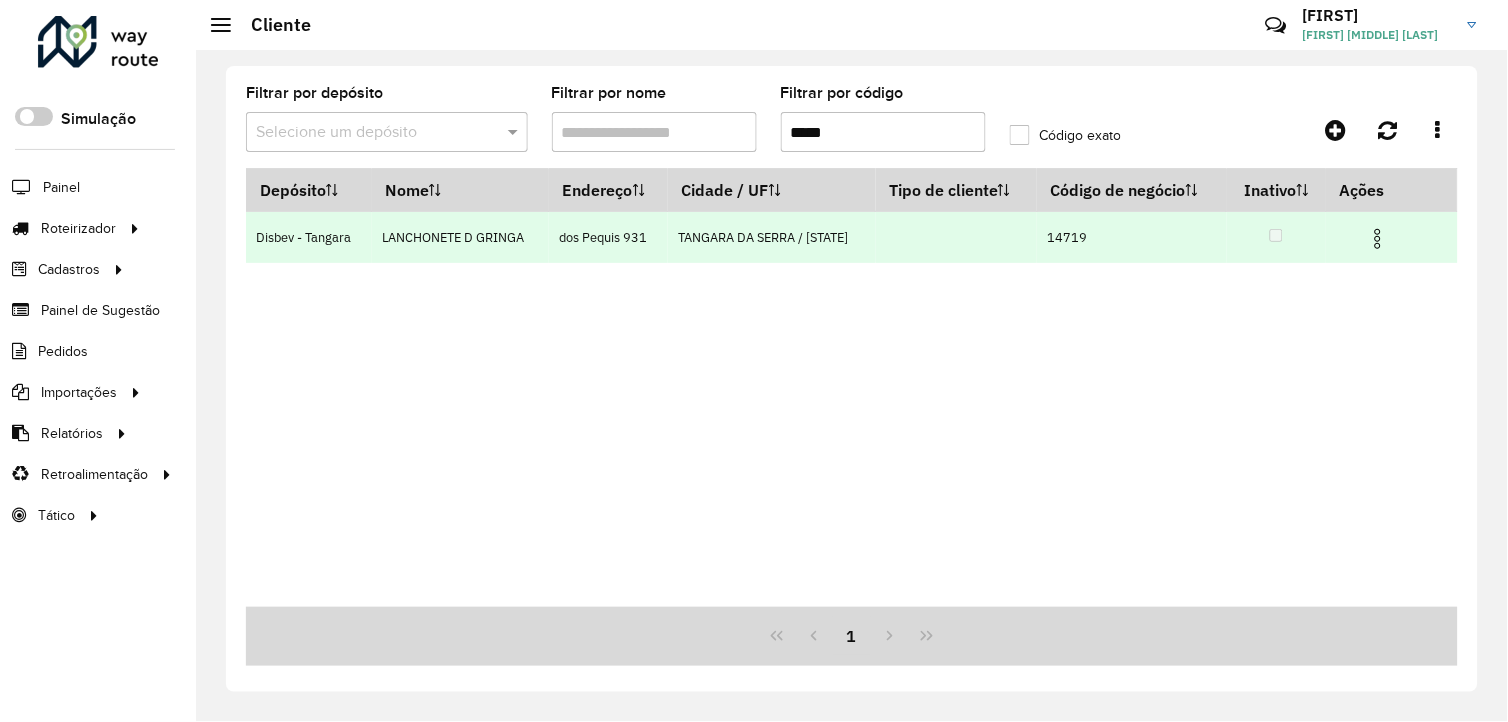 type 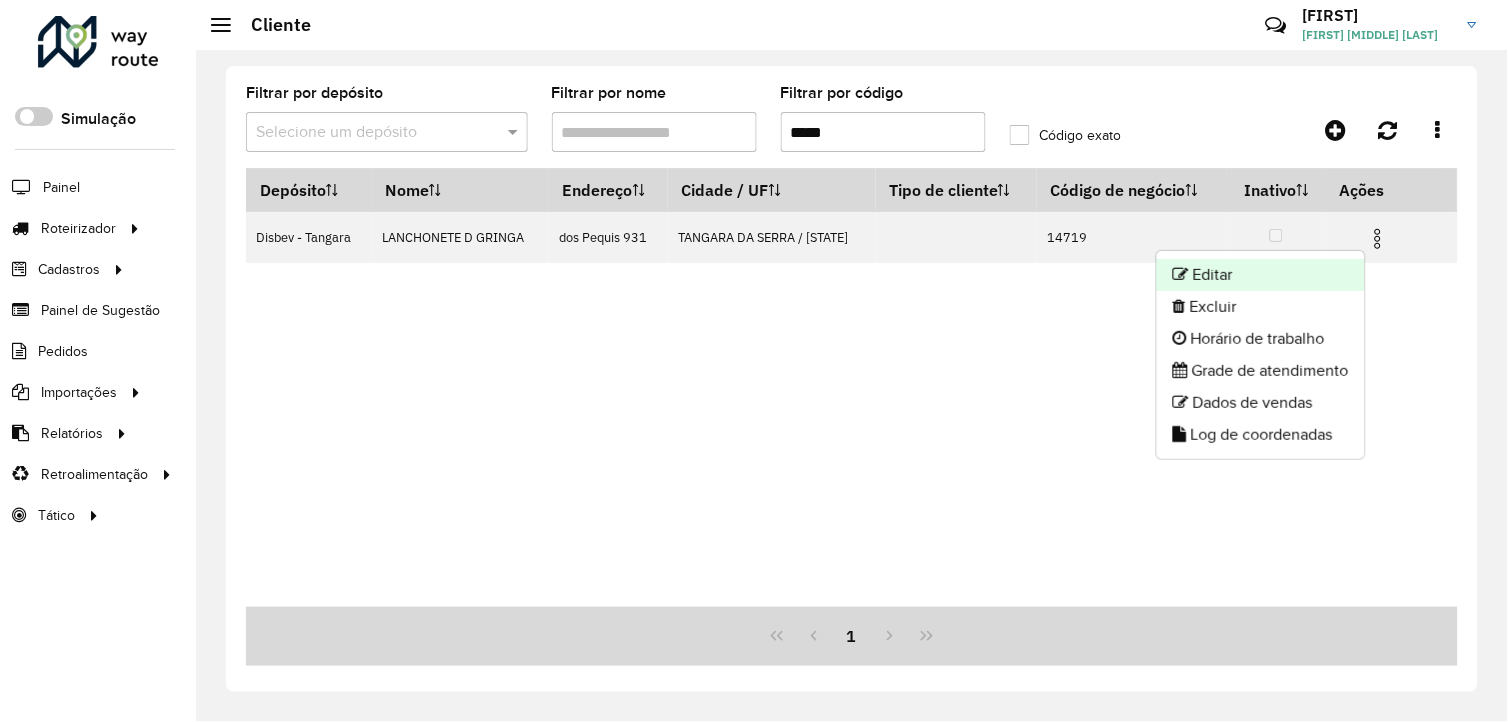 click on "Editar" 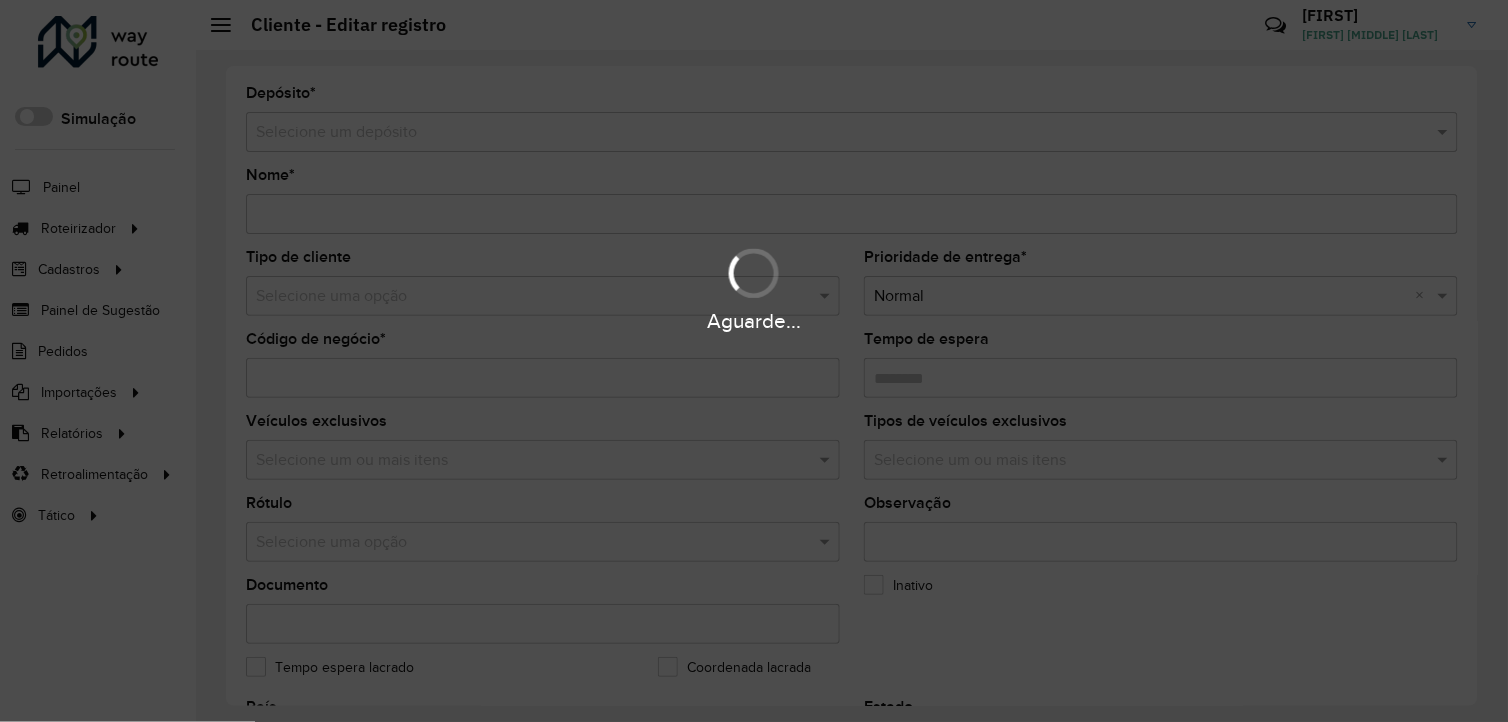 type on "**********" 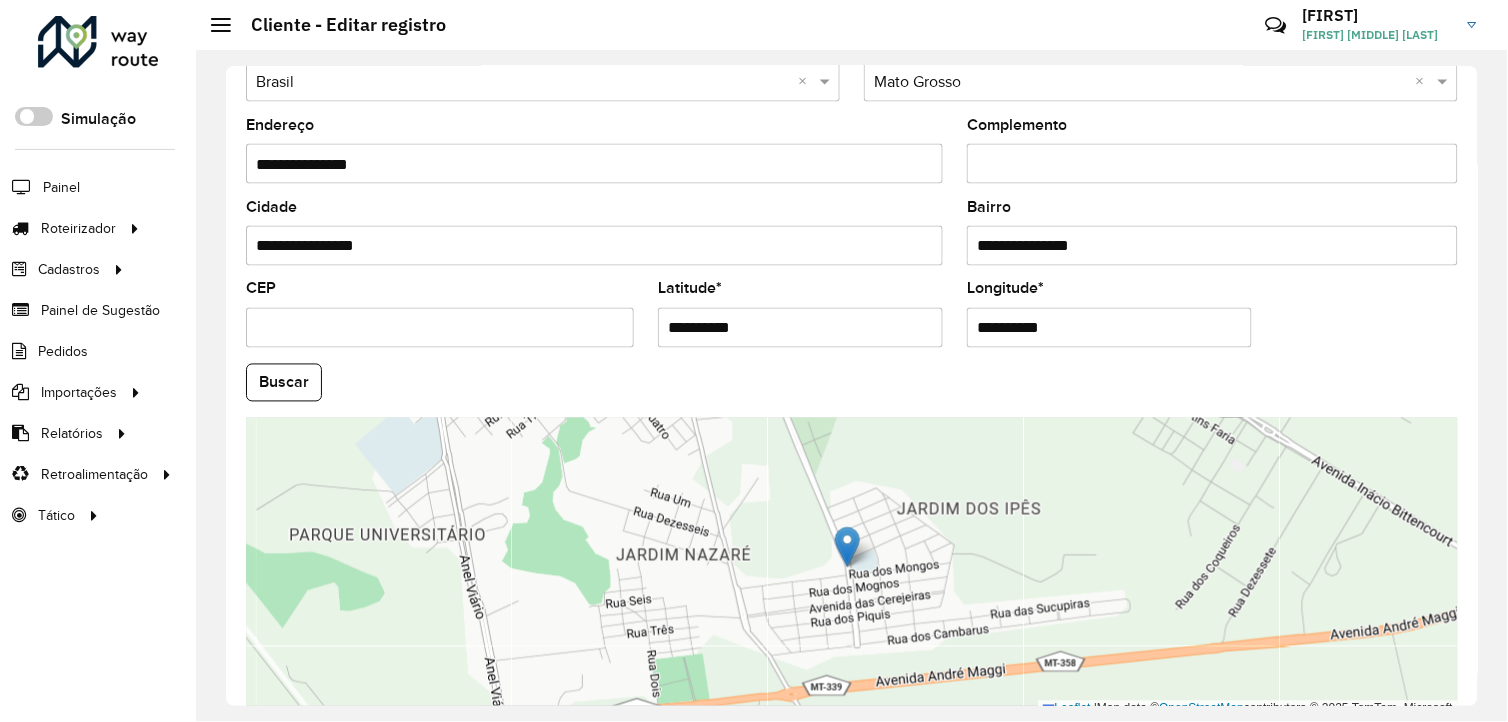 scroll, scrollTop: 666, scrollLeft: 0, axis: vertical 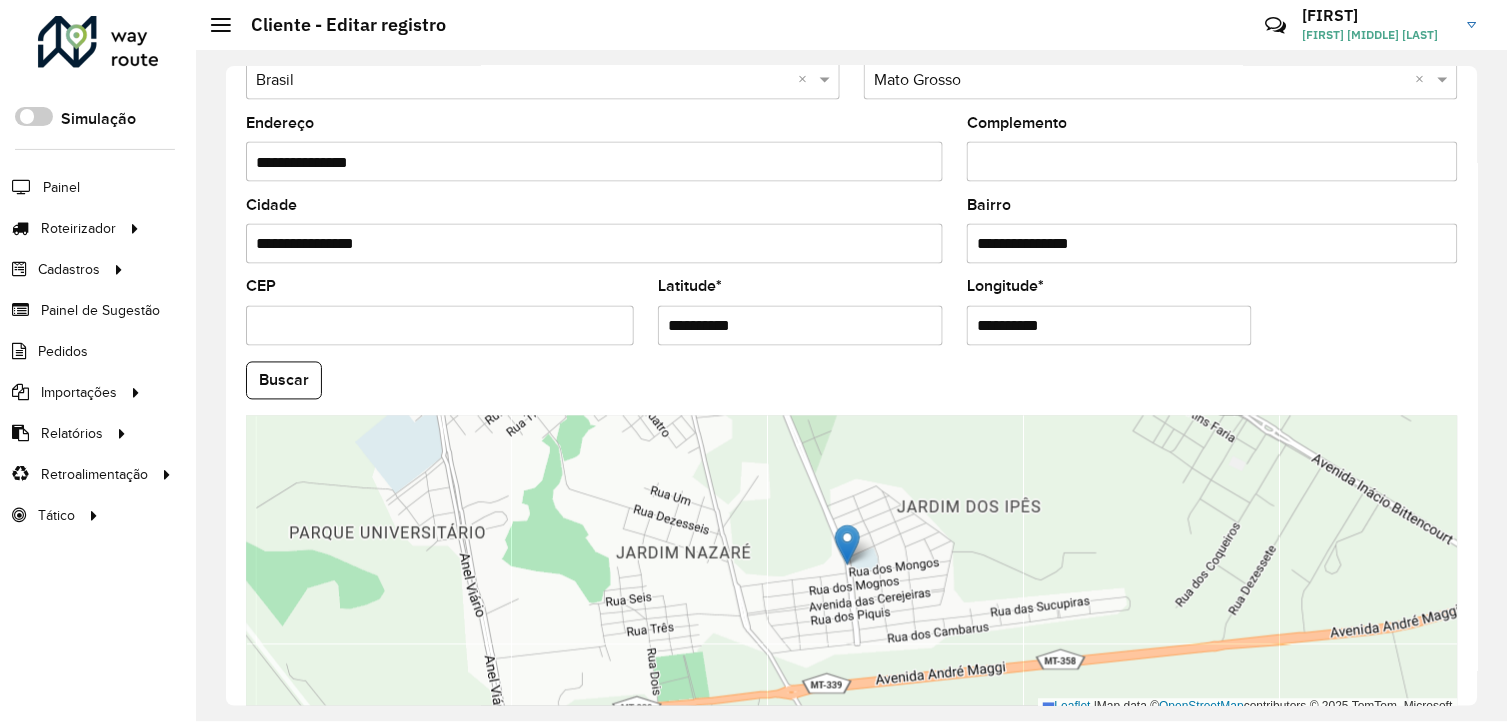 drag, startPoint x: 752, startPoint y: 323, endPoint x: 652, endPoint y: 328, distance: 100.12492 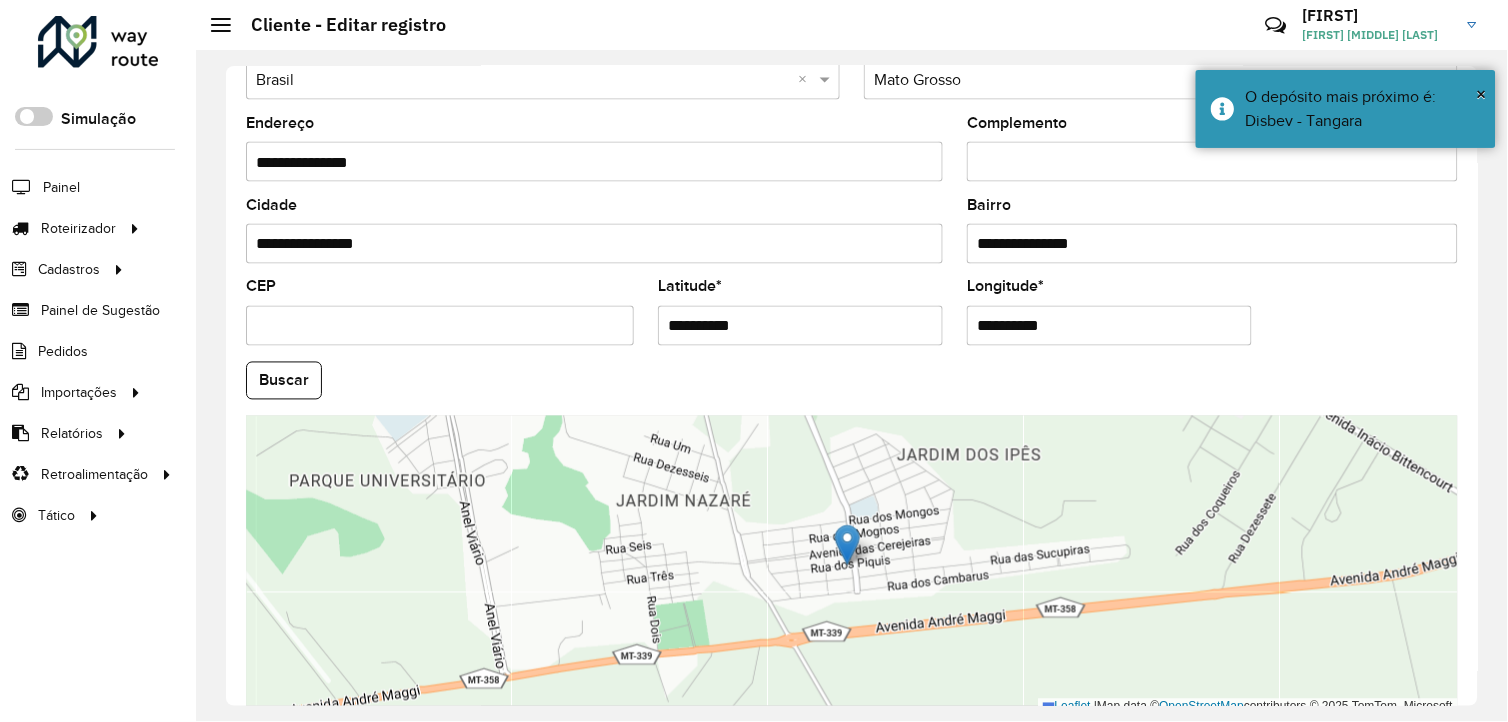 drag, startPoint x: 1050, startPoint y: 333, endPoint x: 973, endPoint y: 352, distance: 79.30952 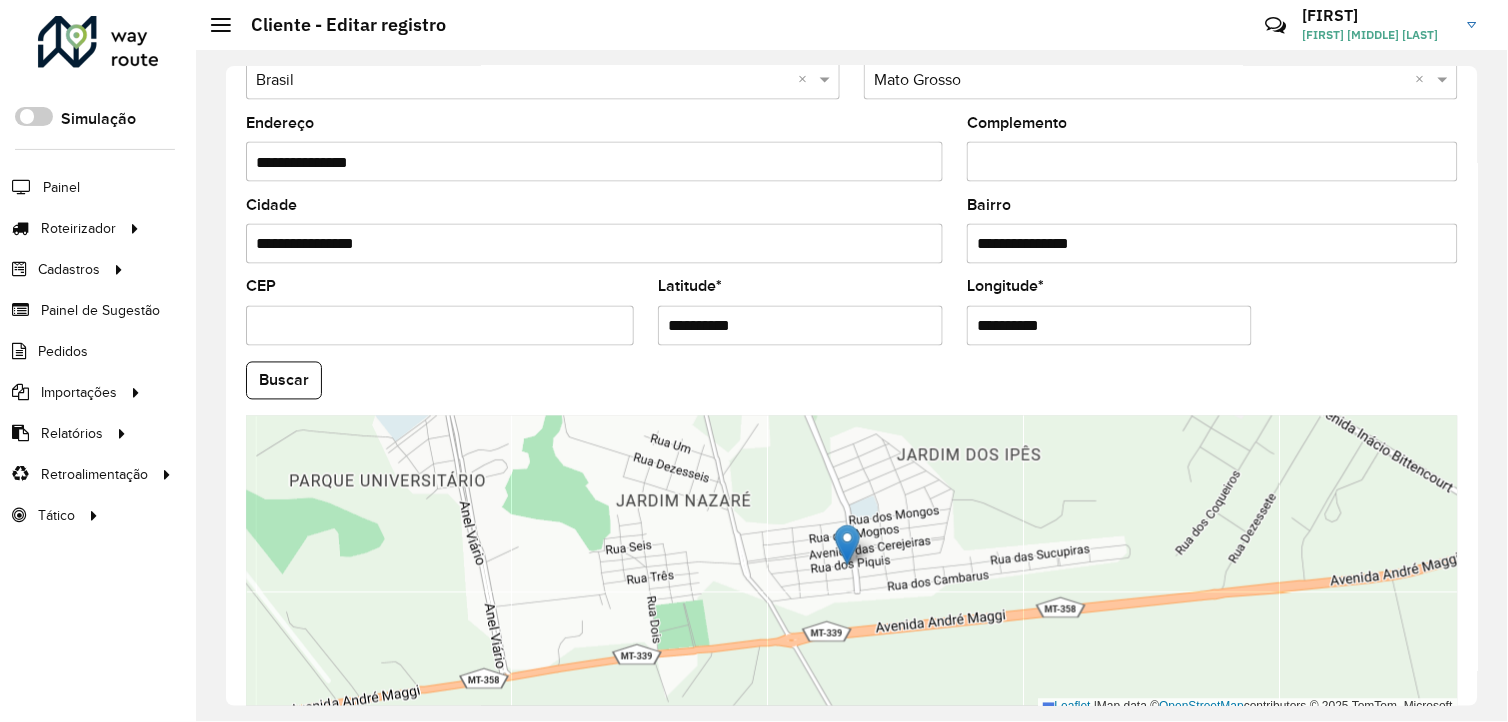 paste 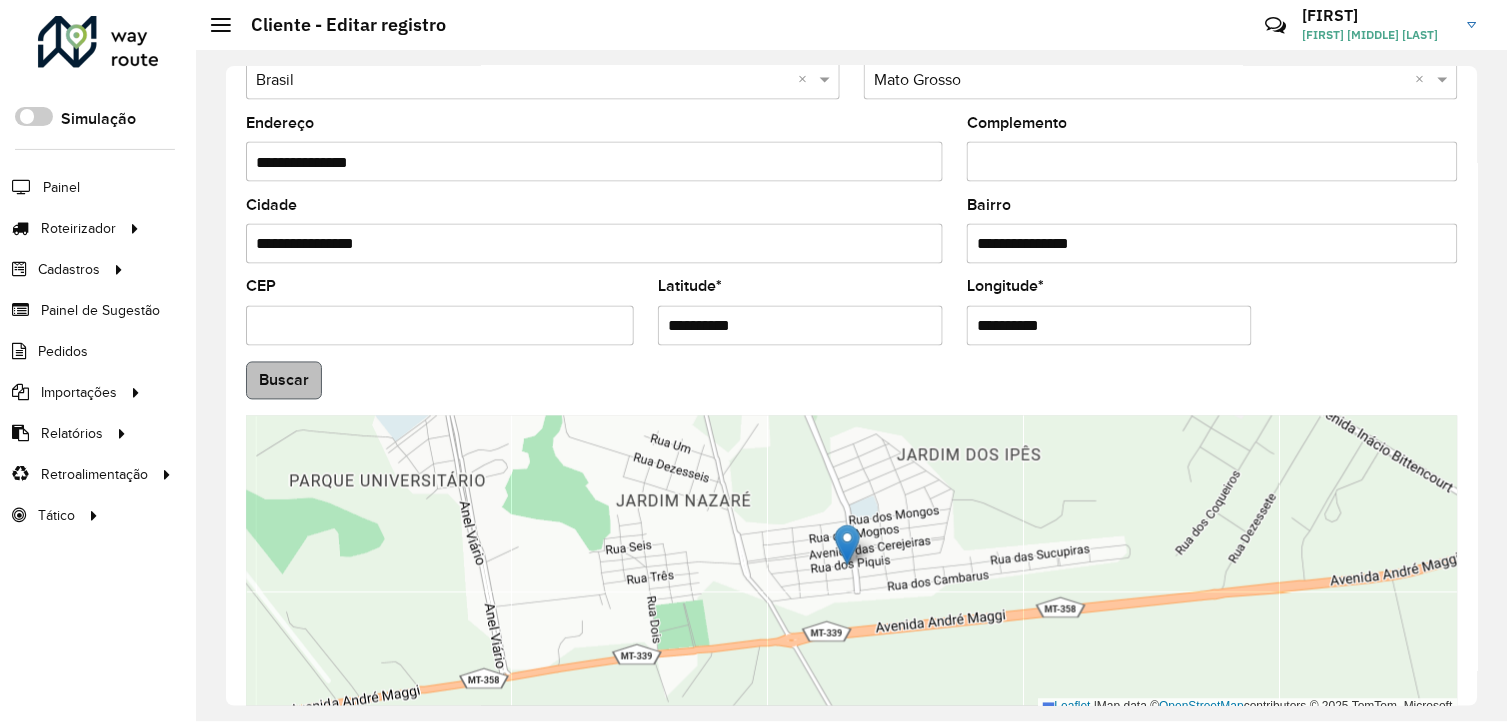 type on "**********" 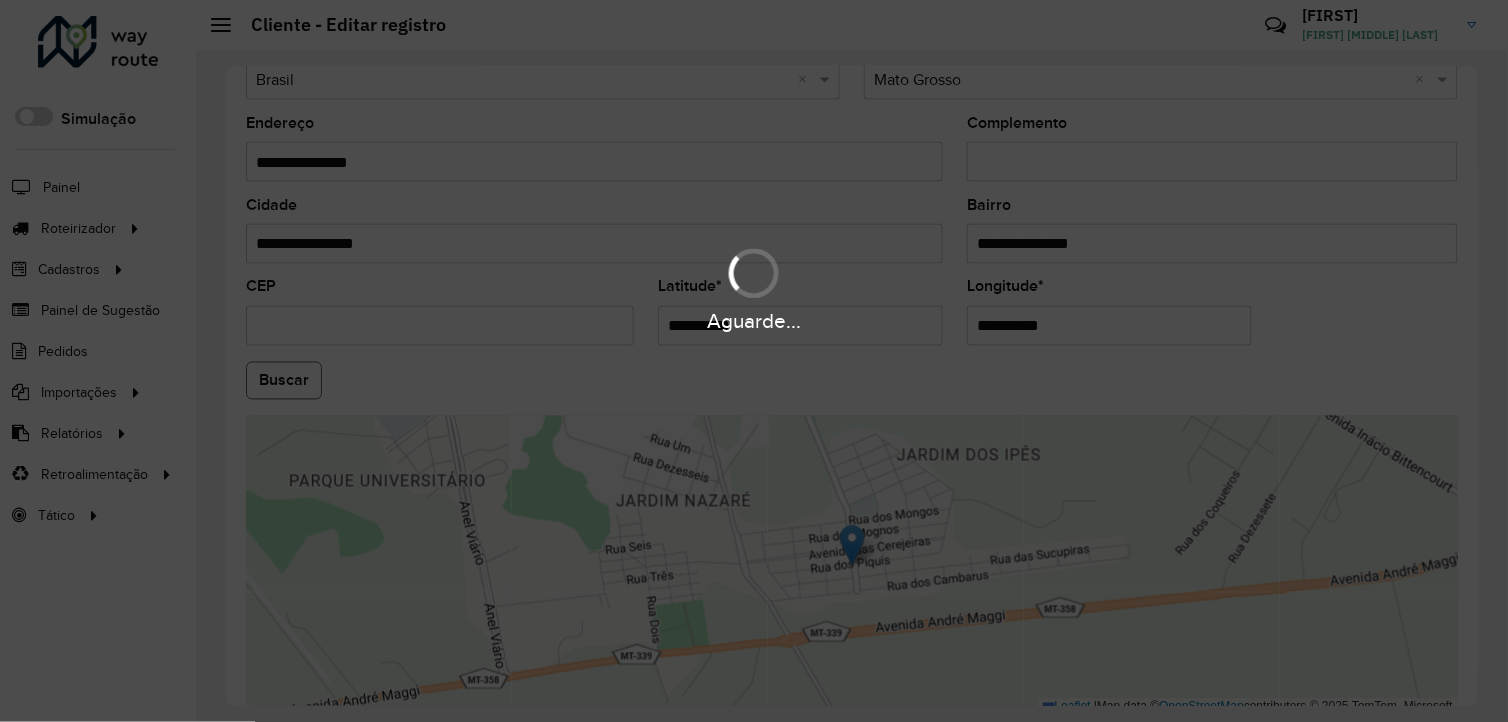 click on "Aguarde...  Pop-up bloqueado!  Seu navegador bloqueou automáticamente a abertura de uma nova janela.   Acesse as configurações e adicione o endereço do sistema a lista de permissão.   Fechar  Roteirizador AmbevTech Simulação Painel Roteirizador Entregas Cadastros Checkpoint Cliente Consulta de setores Depósito Disponibilidade de veículos Fator tipo de produto Grupo Rota Fator Tipo Produto Grupo de rotas exclusiva Grupo de setores Layout integração Modelo Parada Pedágio Ponto de apoio FAD Produto Rodízio de placa Rota exclusiva FAD Rótulo Setor Tipo de cliente Tipo de veículo Transportadora Veículo Painel de Sugestão Pedidos Importações Clientes Fator tipo produto Grade de atendimento Janela de atendimento Localização Pedidos Tempo de espera Veículos Relatórios Ações da sessão Clientes Clientes fora malha Exclusão pedido Fator tipo de produto Filtros da sessão Indicadores roteirização Integração automática Pedidos agrupados Pedidos não Roteirizados Romaneio Roteirização * *" at bounding box center (754, 361) 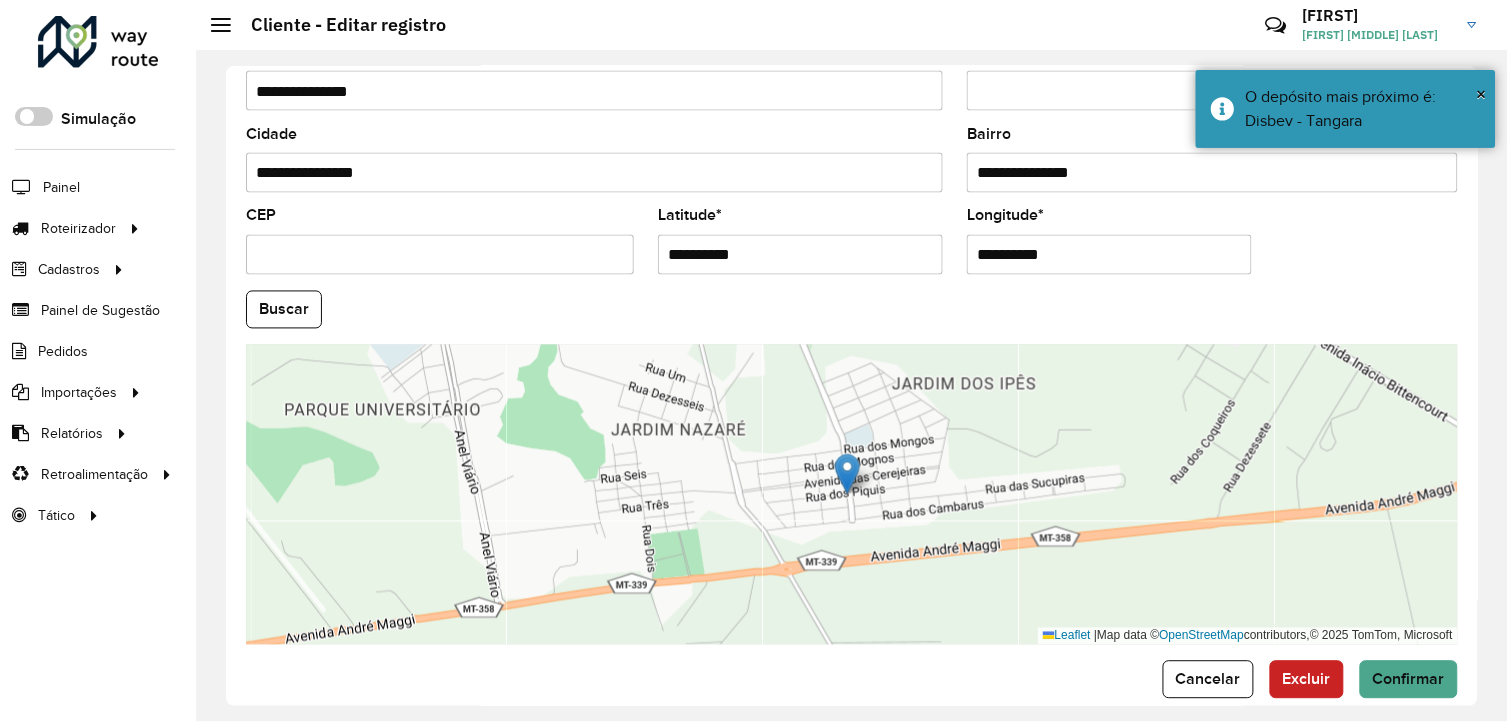 scroll, scrollTop: 770, scrollLeft: 0, axis: vertical 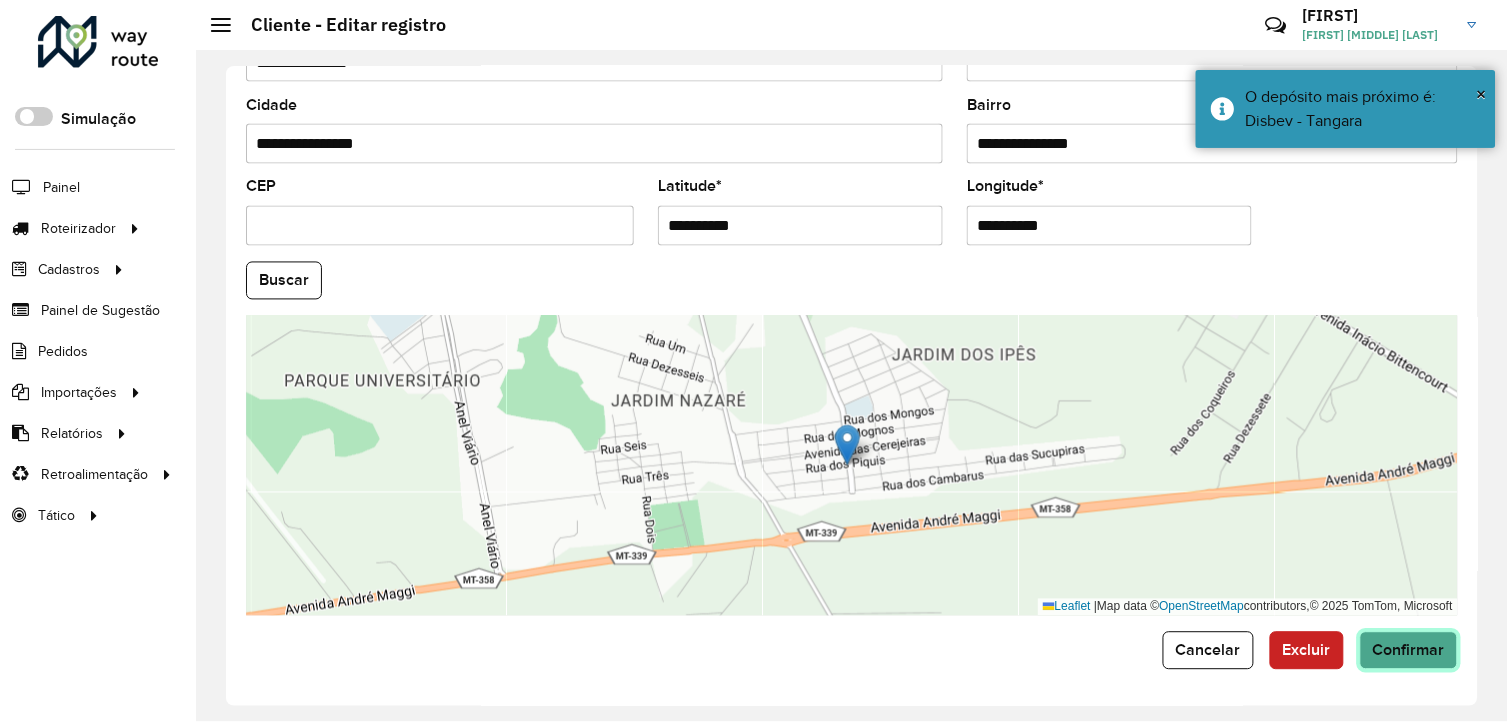 click on "Confirmar" 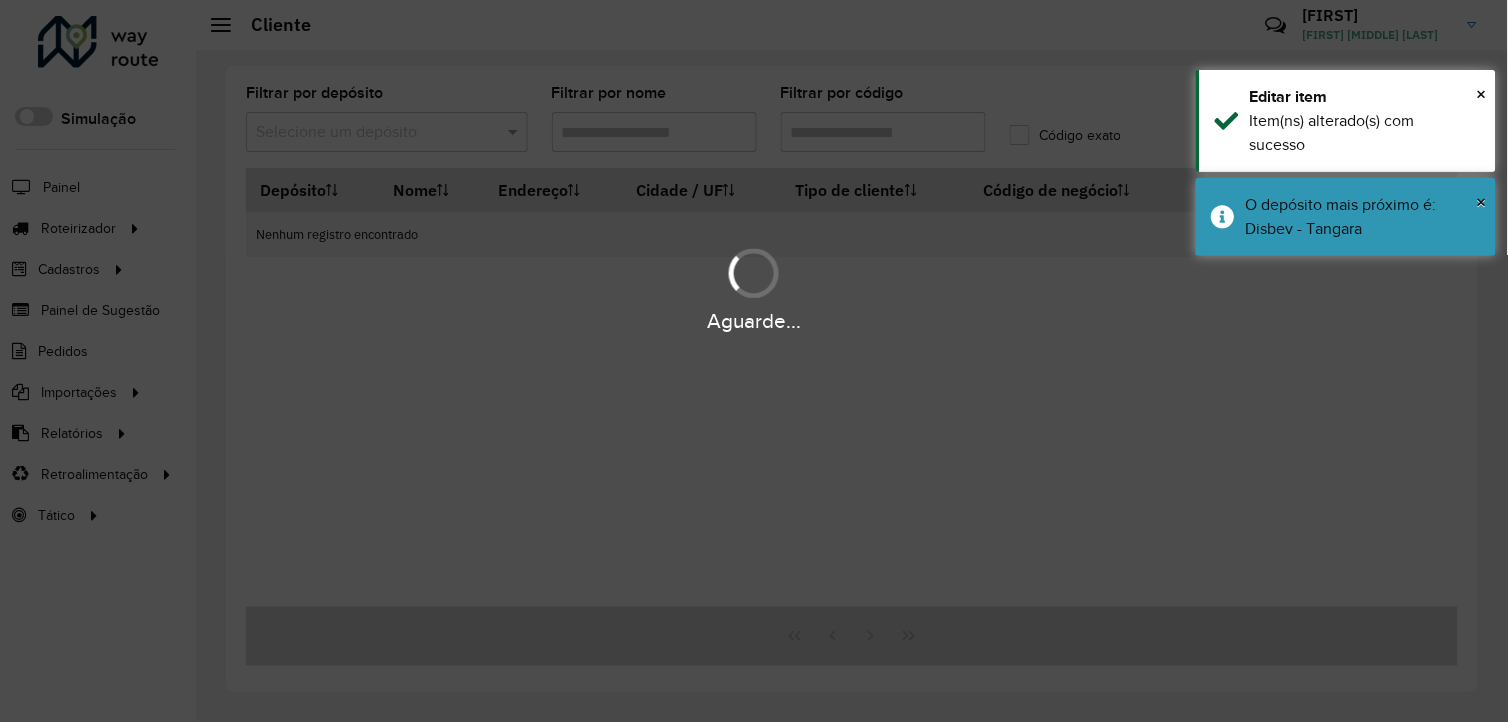 type on "*****" 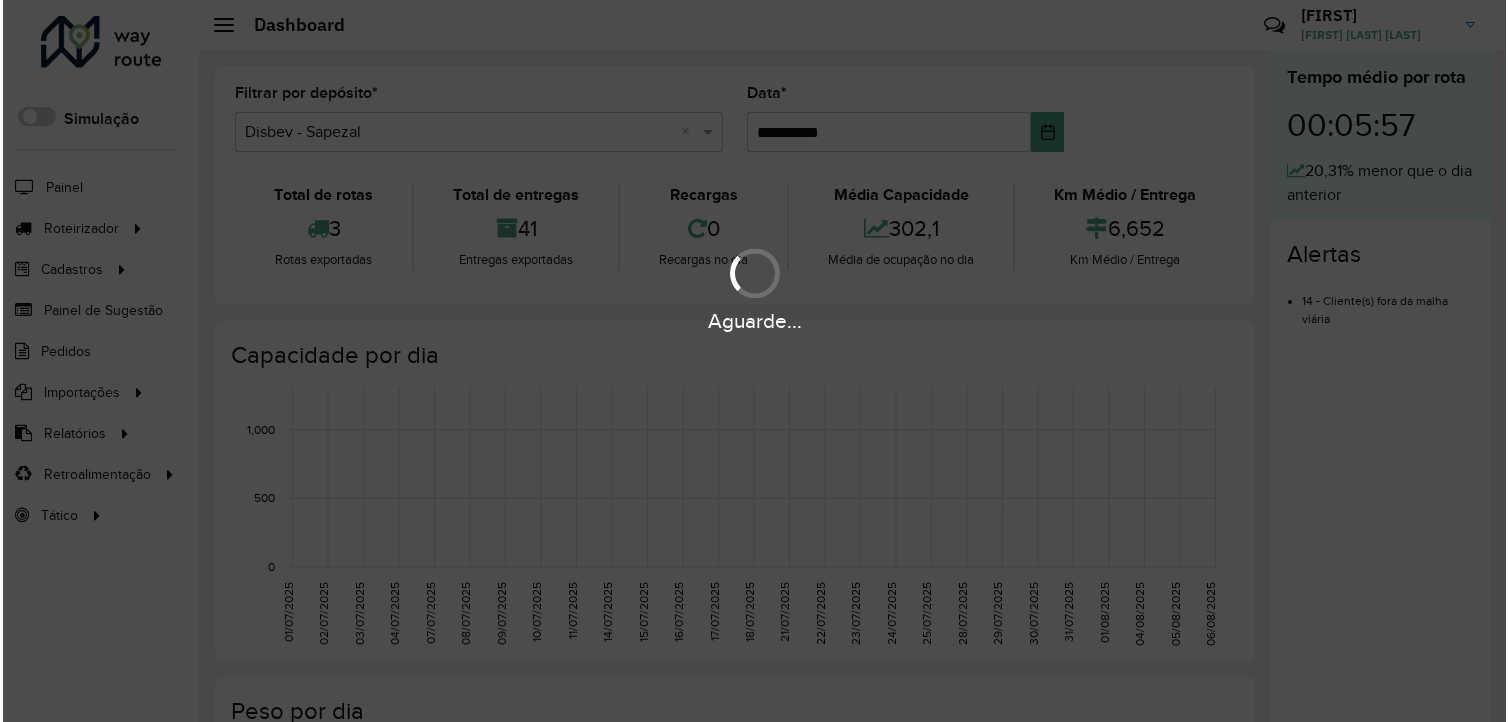 scroll, scrollTop: 0, scrollLeft: 0, axis: both 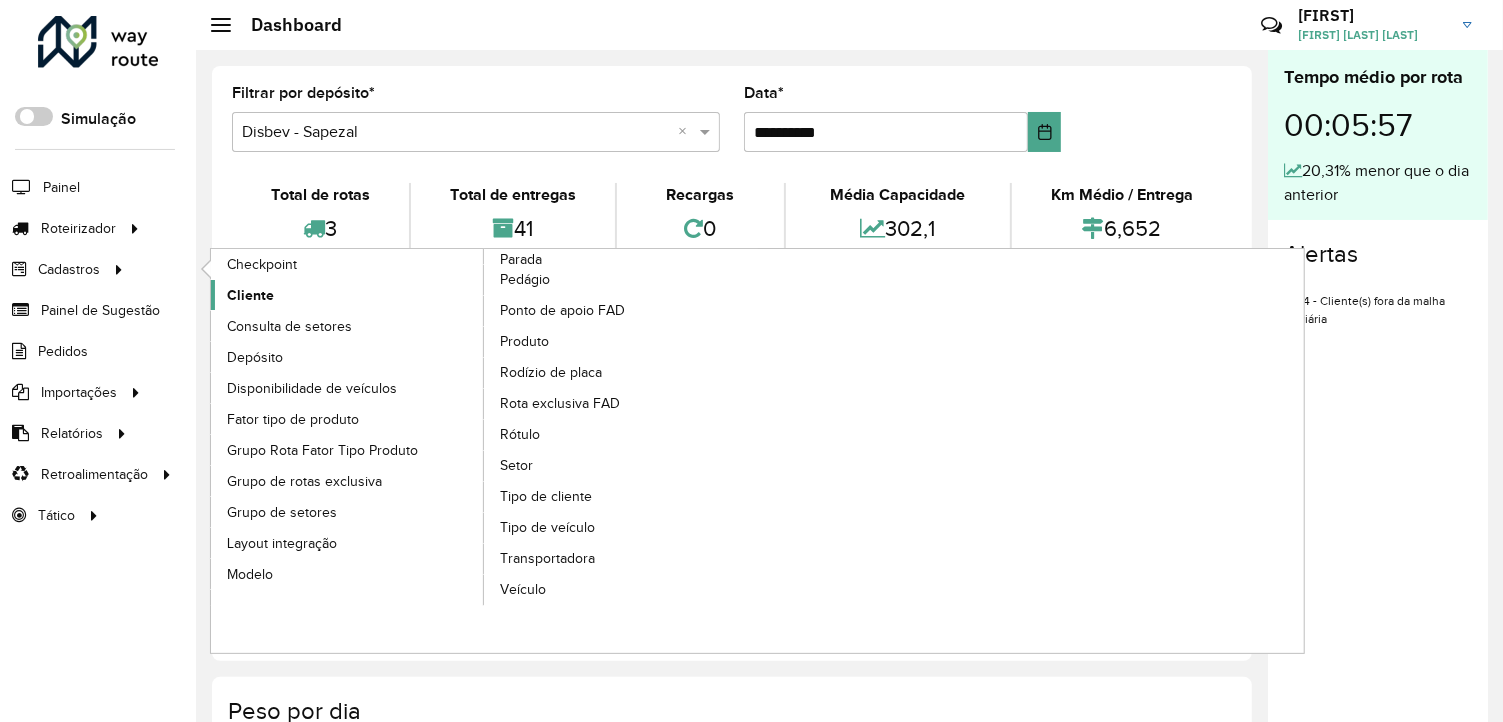 click on "Cliente" 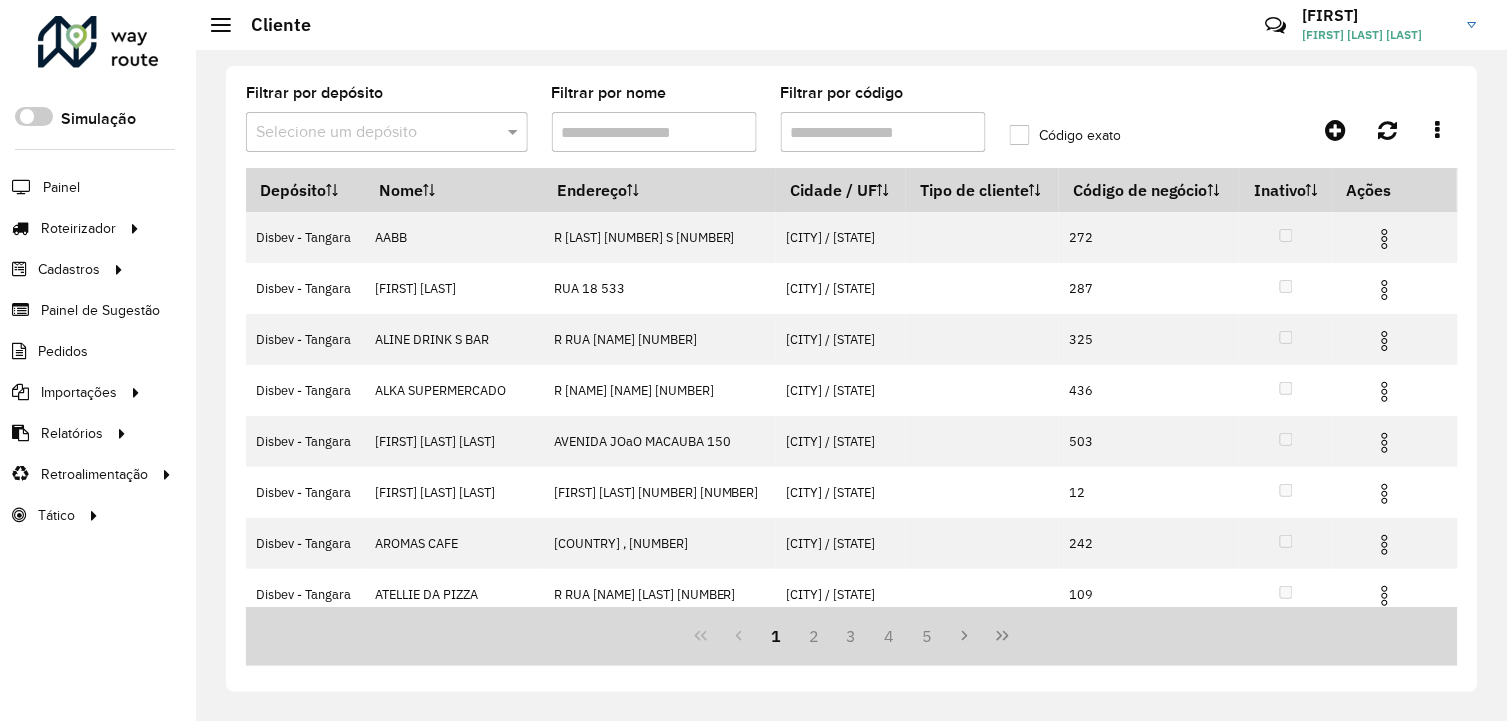 click on "Filtrar por código" at bounding box center (883, 132) 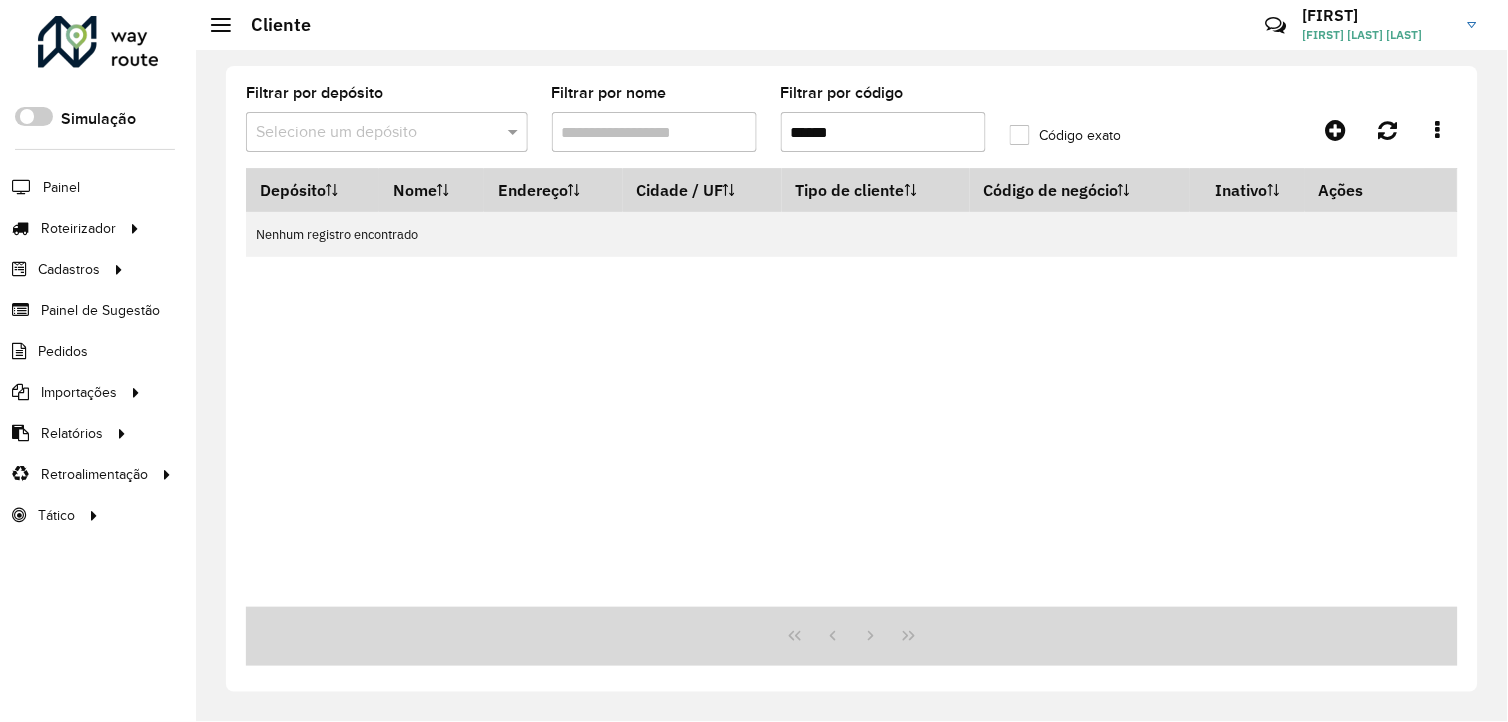 type on "*****" 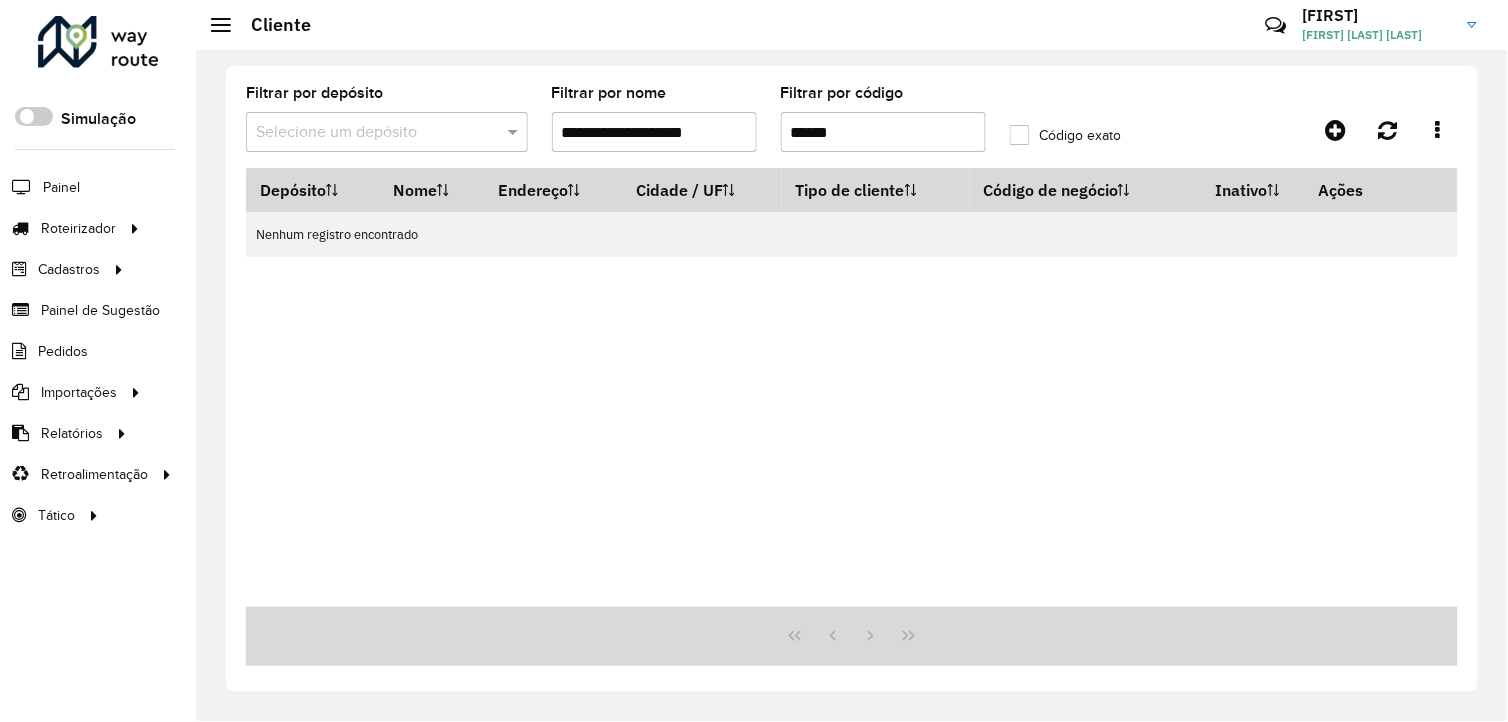 scroll, scrollTop: 0, scrollLeft: 3, axis: horizontal 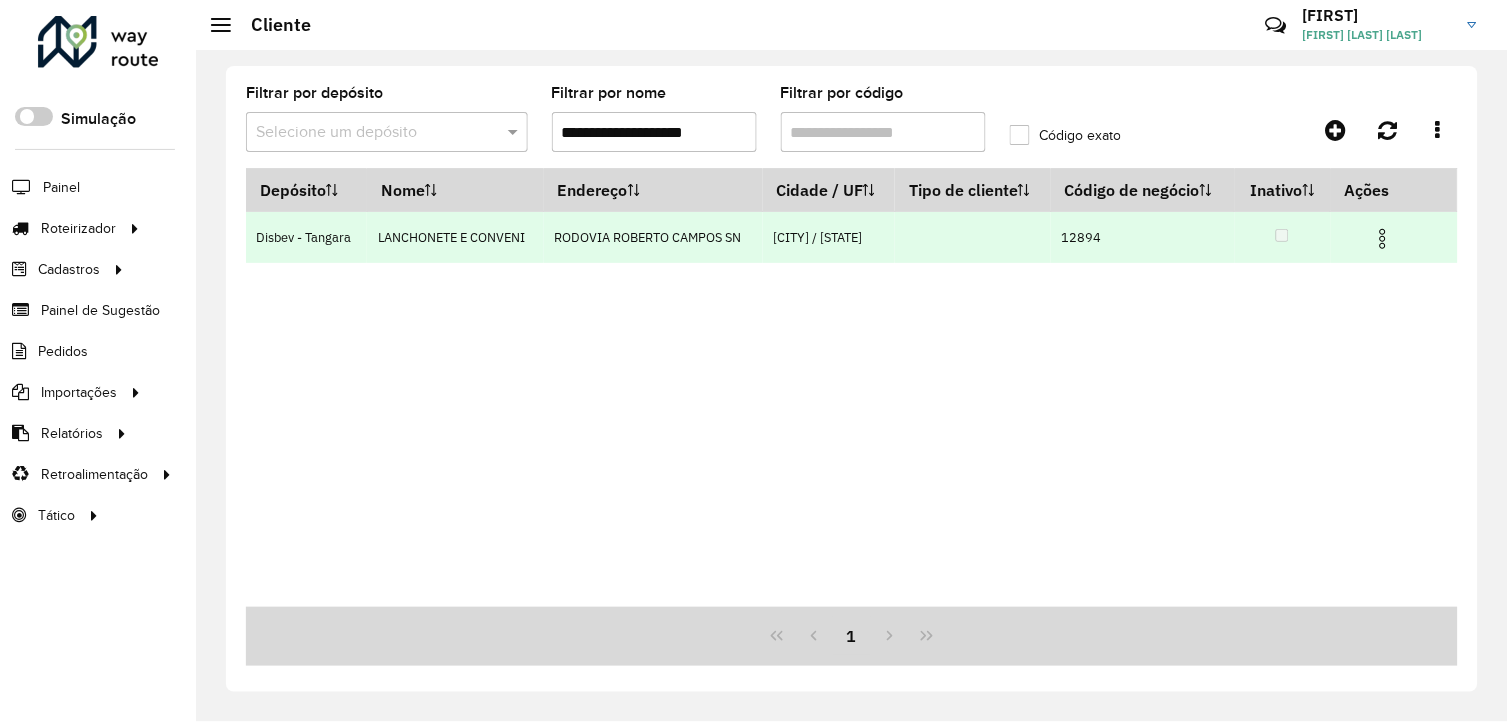 type 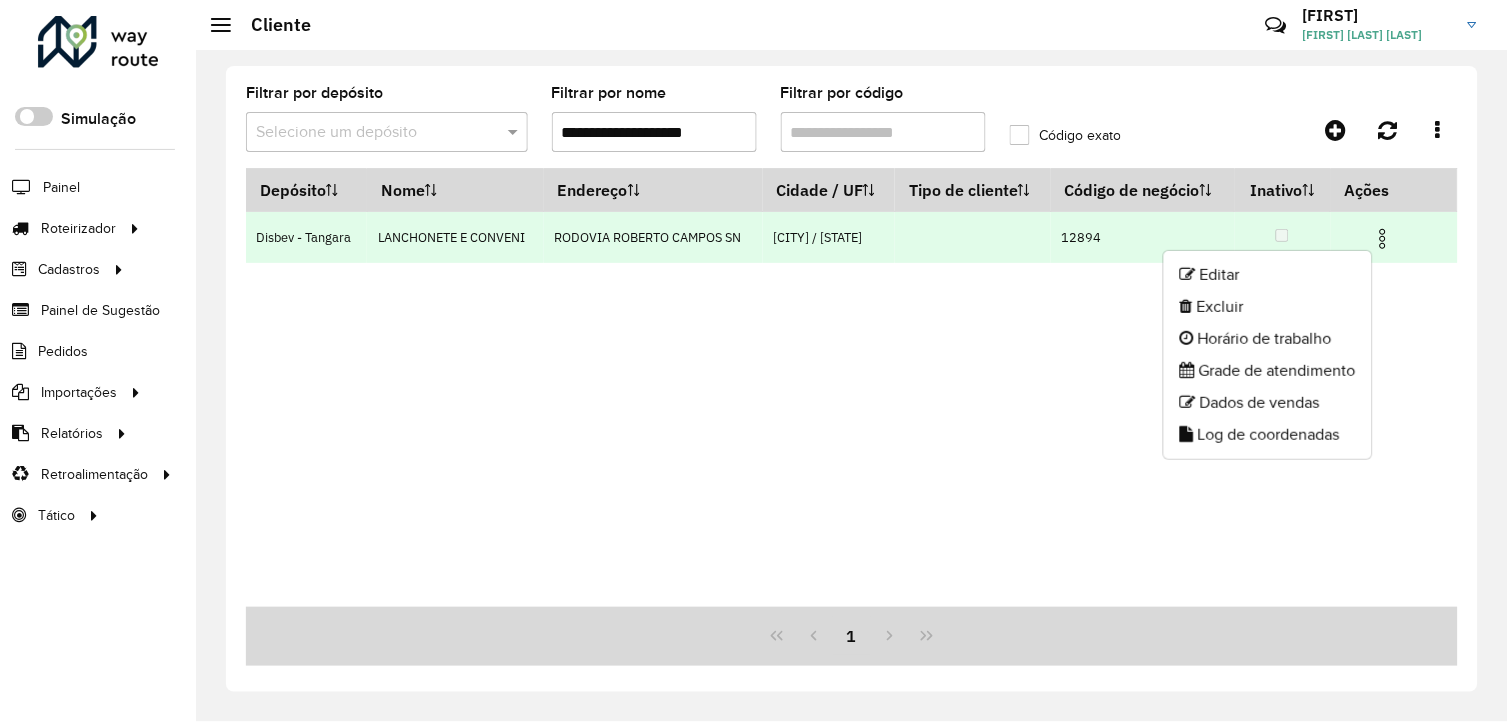 click on "Editar   Excluir   Horário de trabalho   Grade de atendimento   Dados de vendas   Log de coordenadas" 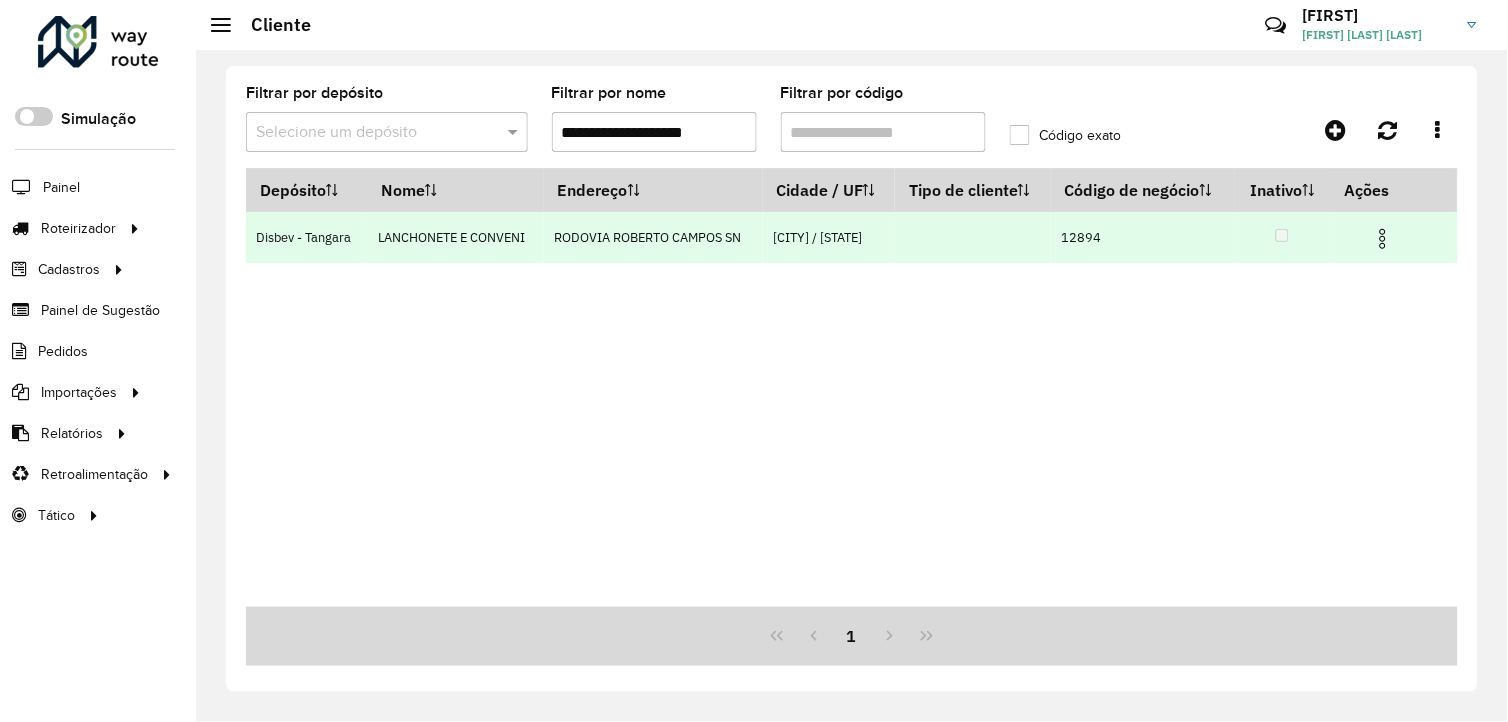 click at bounding box center (1383, 239) 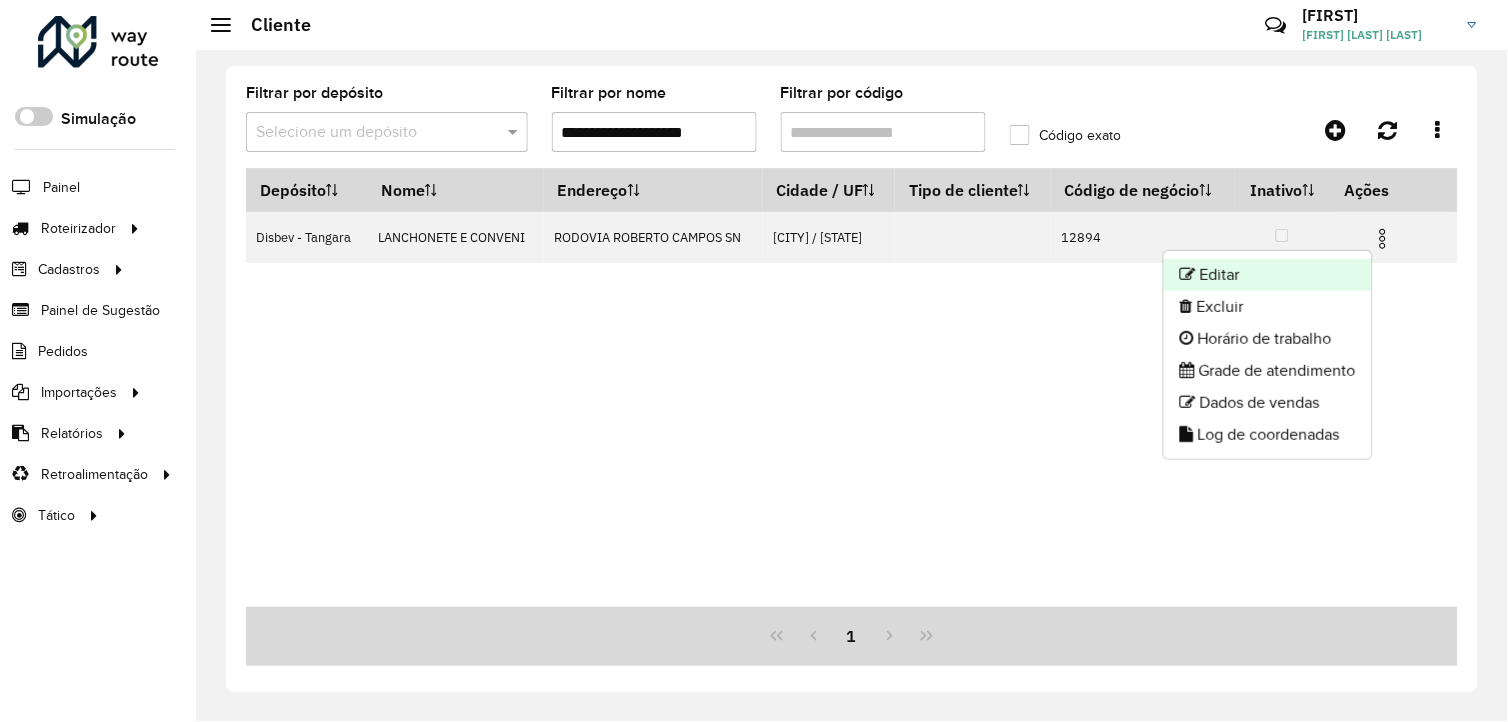 click on "Editar" 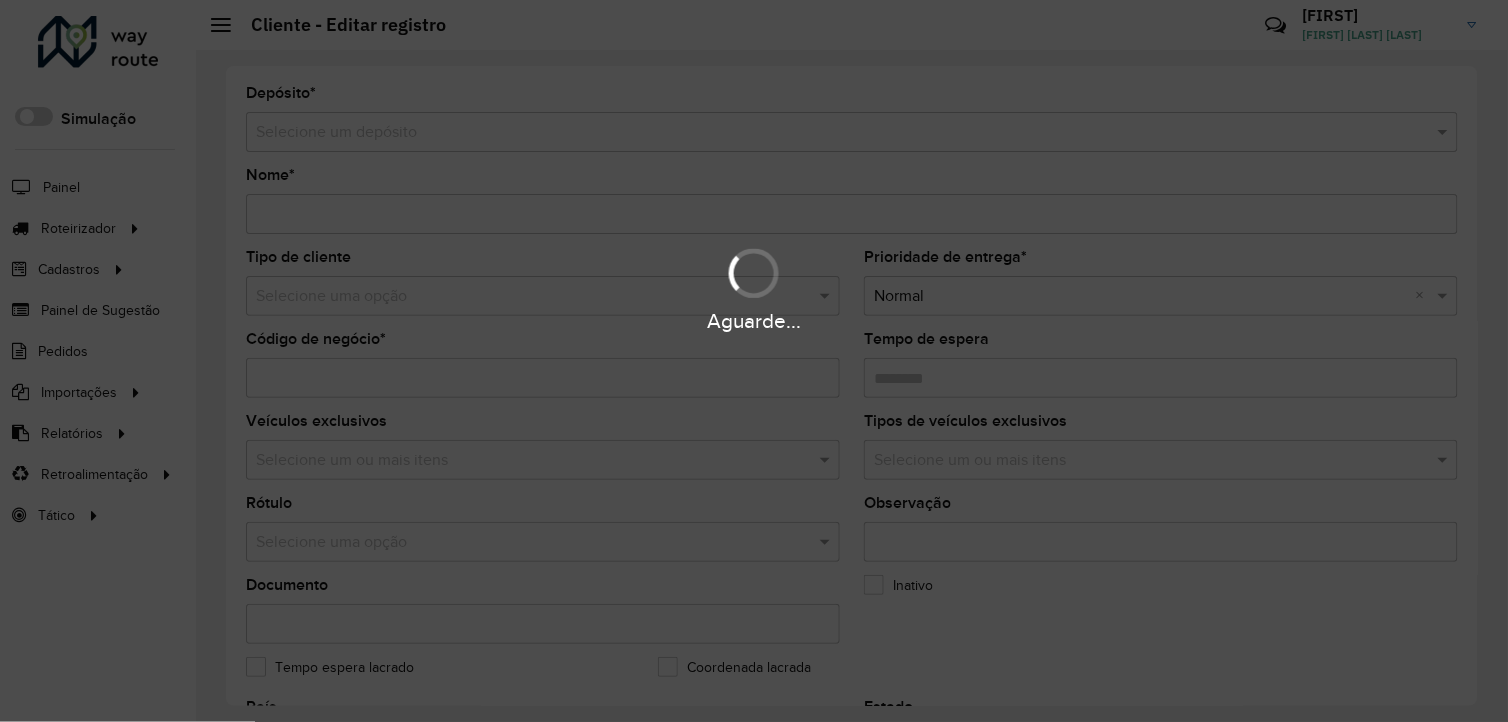 type on "**********" 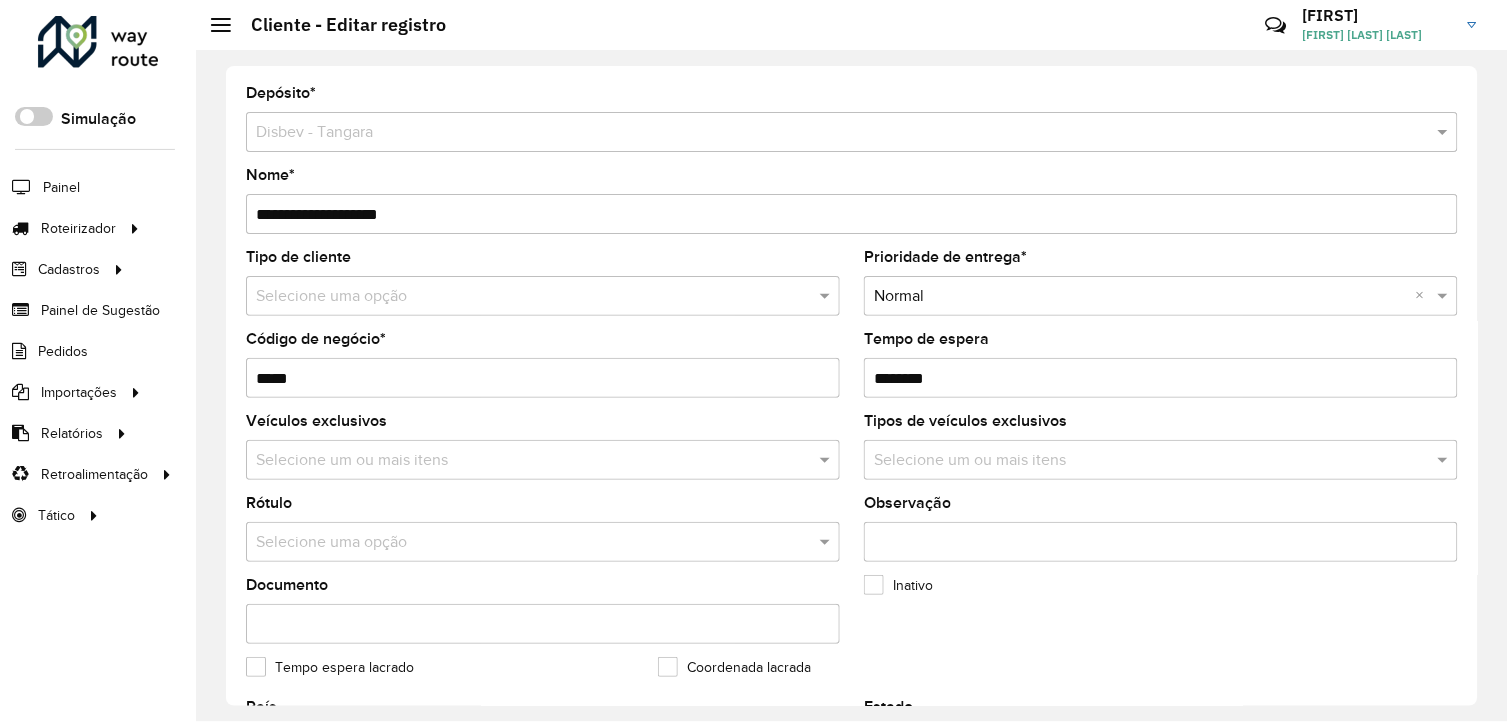 scroll, scrollTop: 444, scrollLeft: 0, axis: vertical 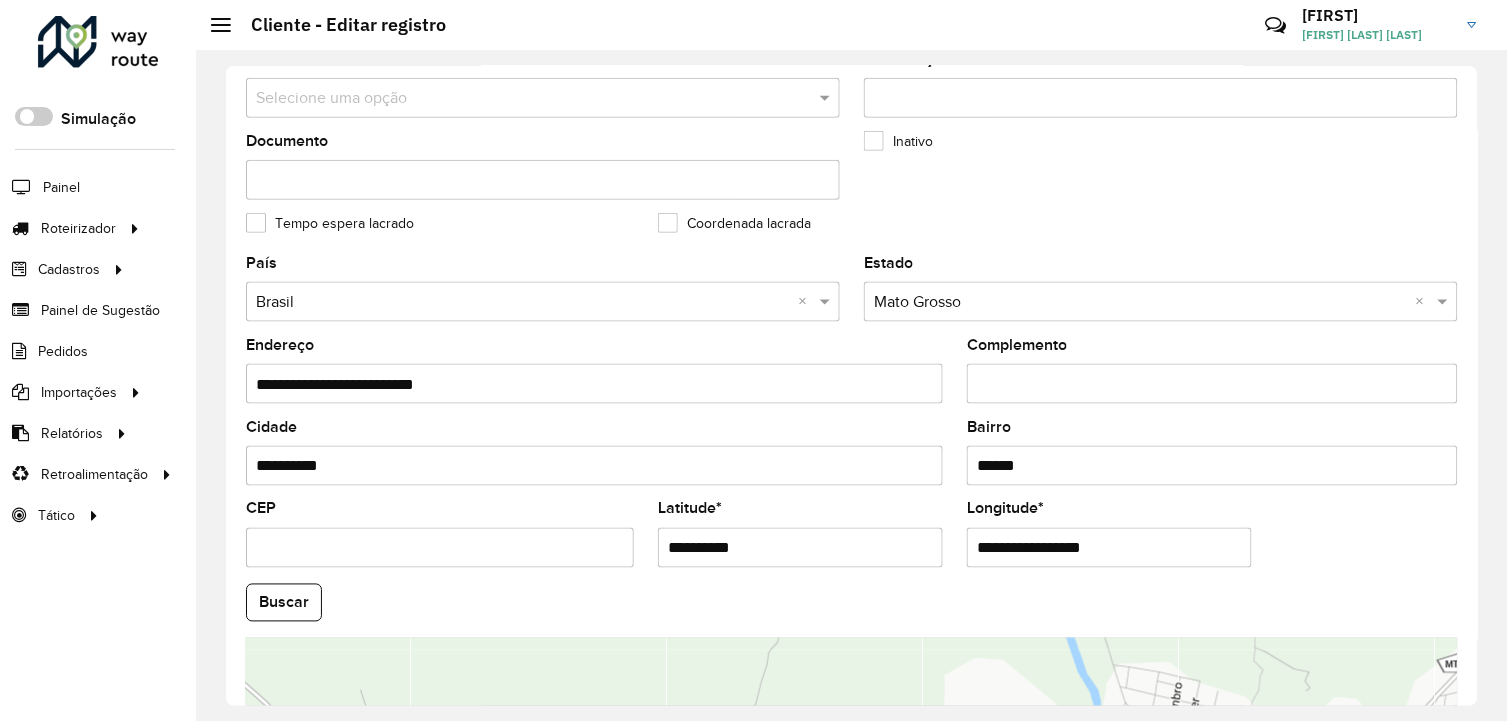 drag, startPoint x: 754, startPoint y: 551, endPoint x: 645, endPoint y: 554, distance: 109.041275 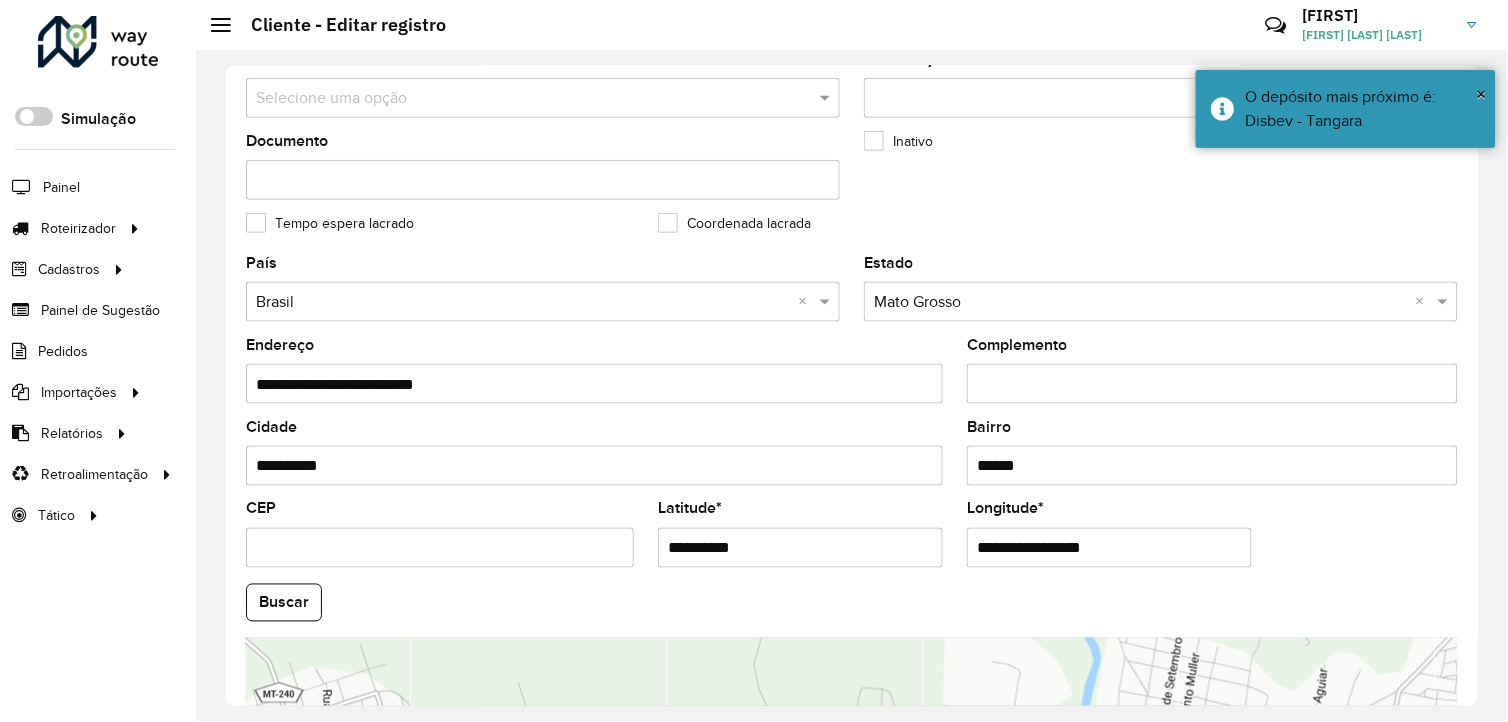 drag, startPoint x: 1123, startPoint y: 557, endPoint x: 902, endPoint y: 542, distance: 221.50847 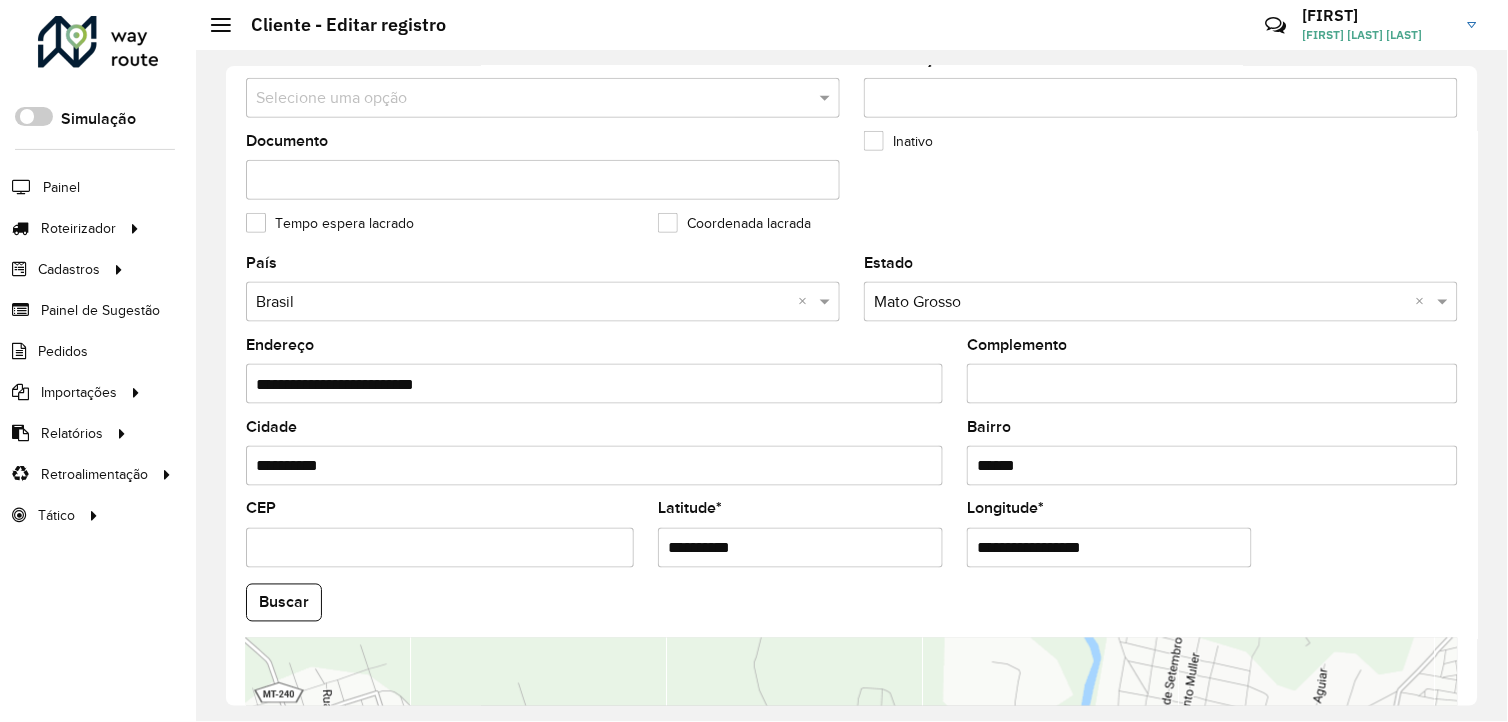 paste 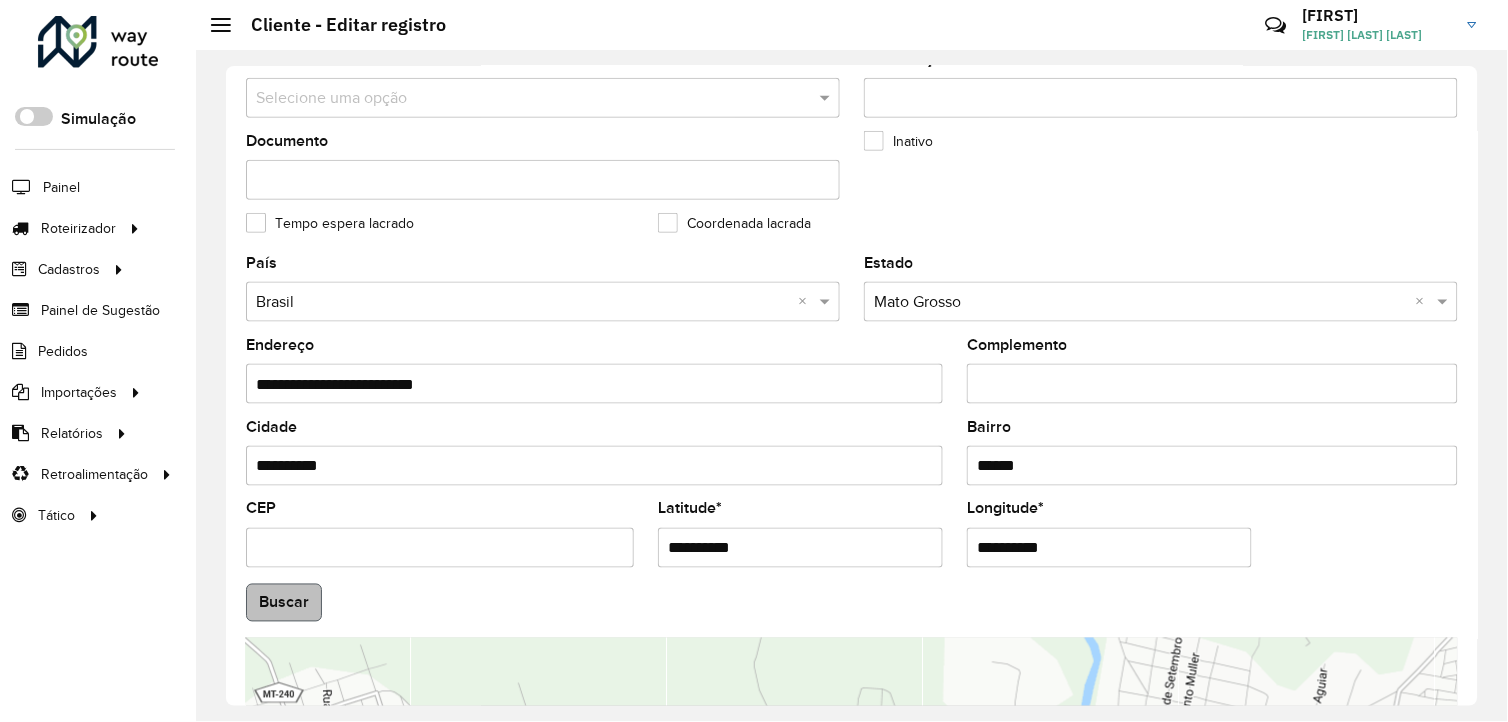 type on "**********" 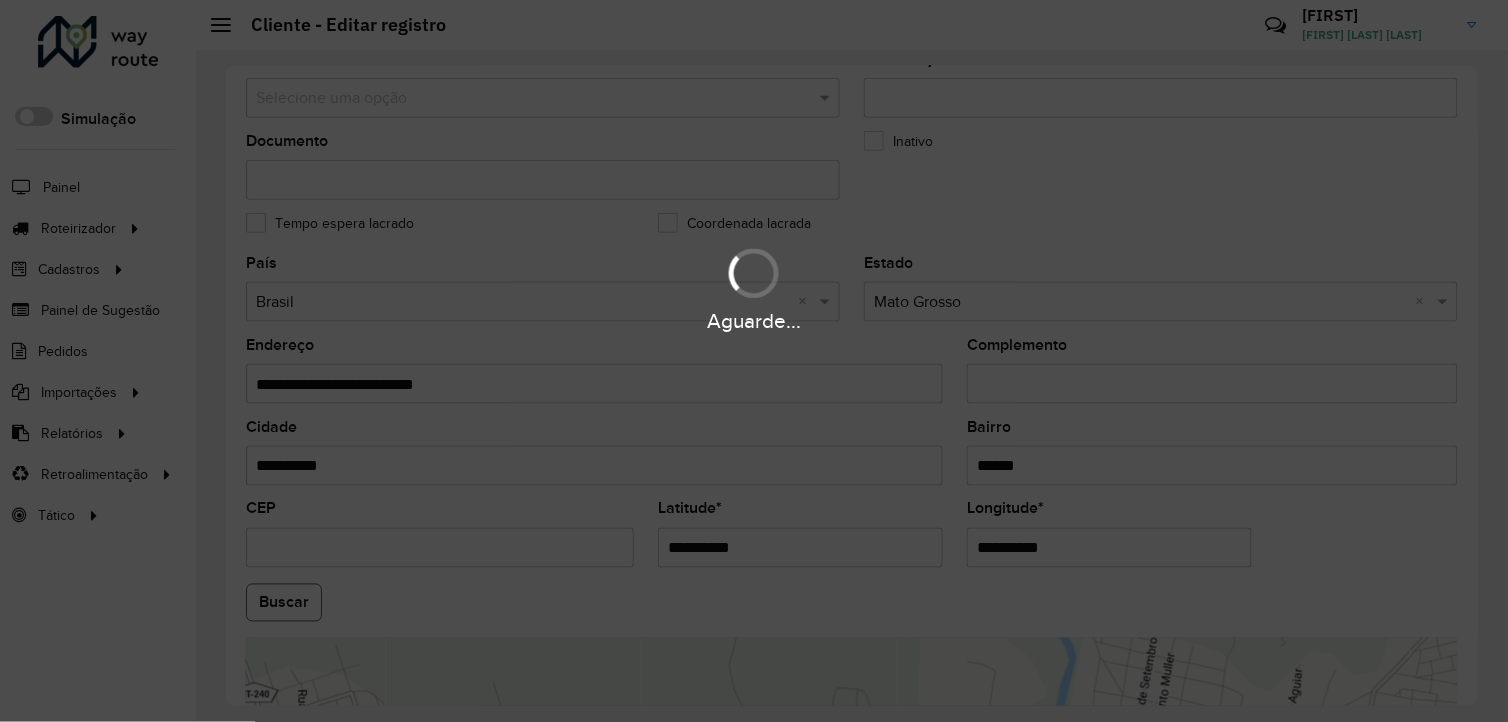 click on "Aguarde...  Pop-up bloqueado!  Seu navegador bloqueou automáticamente a abertura de uma nova janela.   Acesse as configurações e adicione o endereço do sistema a lista de permissão.   Fechar  Roteirizador AmbevTech Simulação Painel Roteirizador Entregas Cadastros Checkpoint Cliente Consulta de setores Depósito Disponibilidade de veículos Fator tipo de produto Grupo Rota Fator Tipo Produto Grupo de rotas exclusiva Grupo de setores Layout integração Modelo Parada Pedágio Ponto de apoio FAD Produto Rodízio de placa Rota exclusiva FAD Rótulo Setor Tipo de cliente Tipo de veículo Transportadora Veículo Painel de Sugestão Pedidos Importações Clientes Fator tipo produto Grade de atendimento Janela de atendimento Localização Pedidos Tempo de espera Veículos Relatórios Ações da sessão Clientes Clientes fora malha Exclusão pedido Fator tipo de produto Filtros da sessão Indicadores roteirização Integração automática Pedidos agrupados Pedidos não Roteirizados Romaneio Roteirização * *" at bounding box center [754, 361] 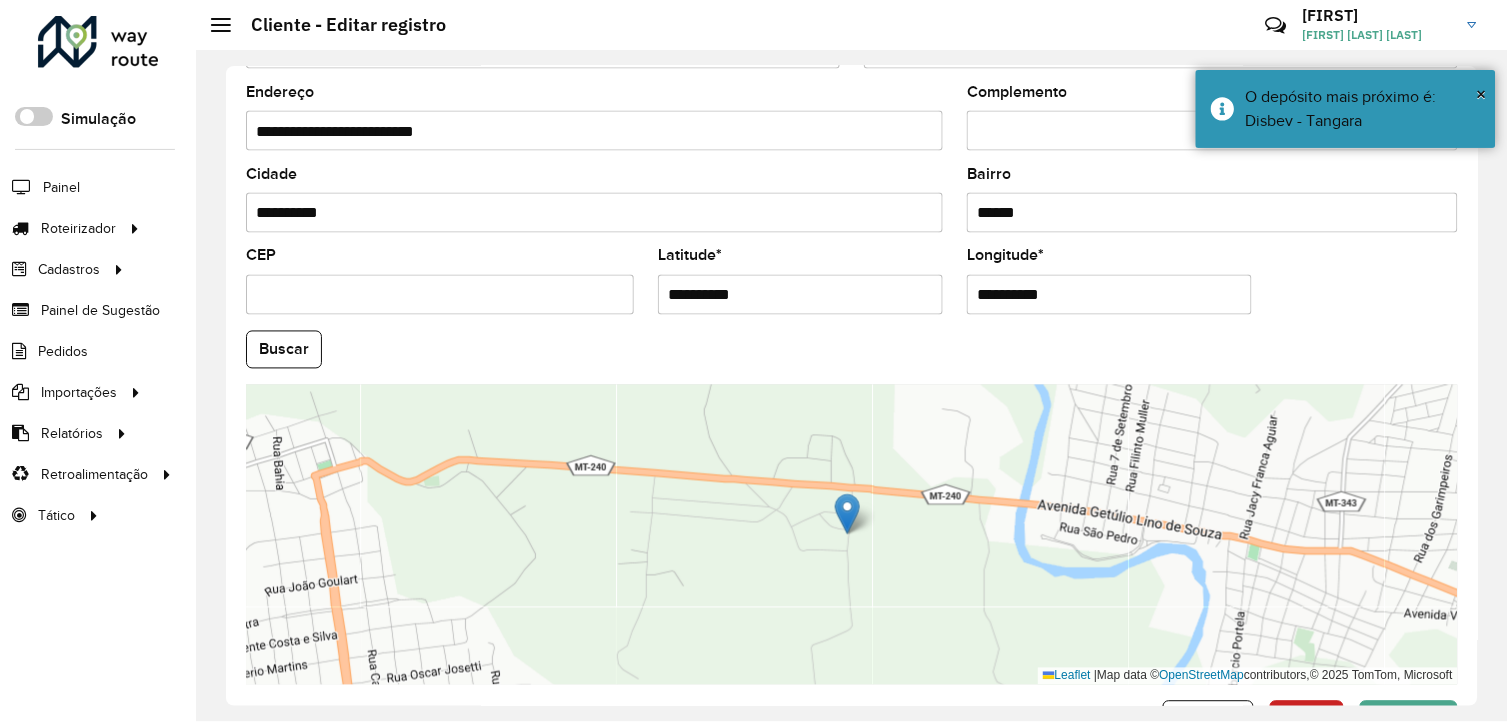 scroll, scrollTop: 770, scrollLeft: 0, axis: vertical 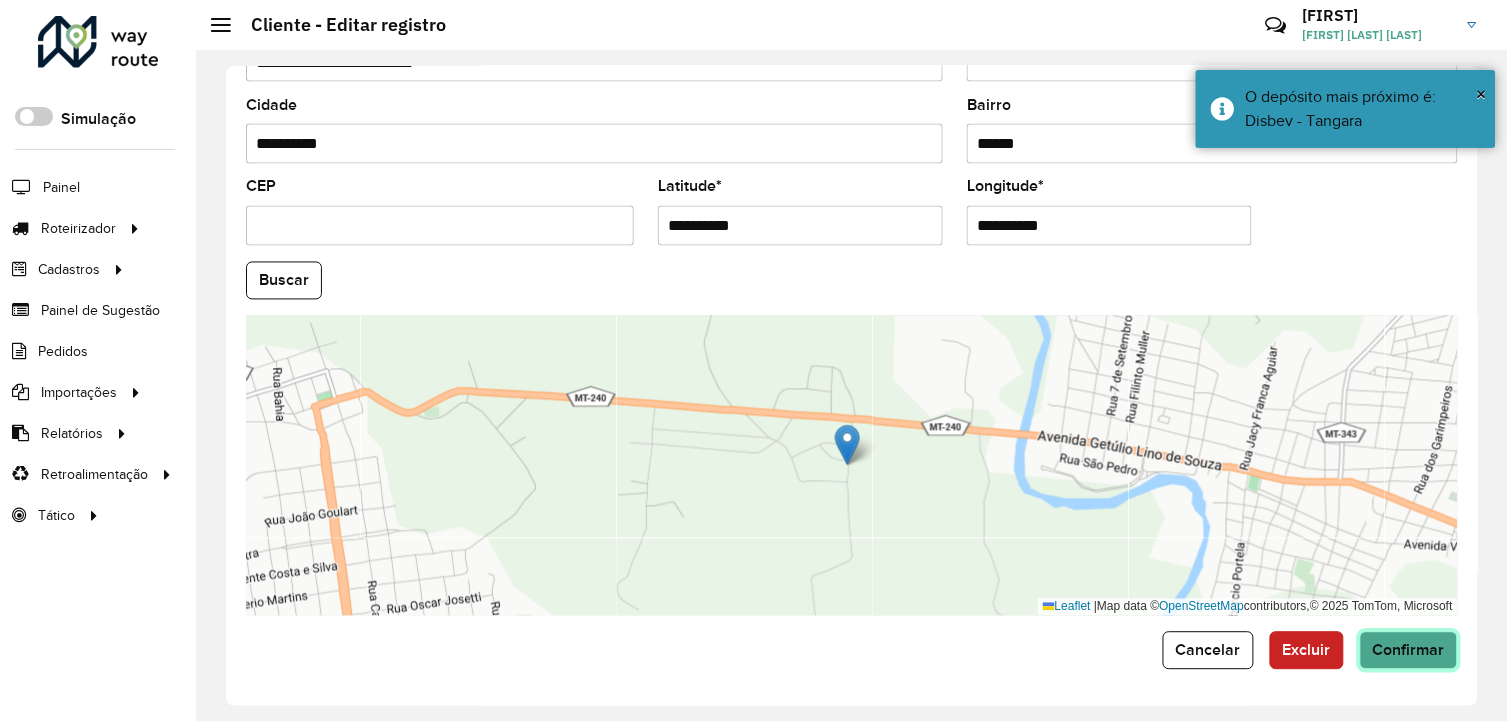 click on "Confirmar" 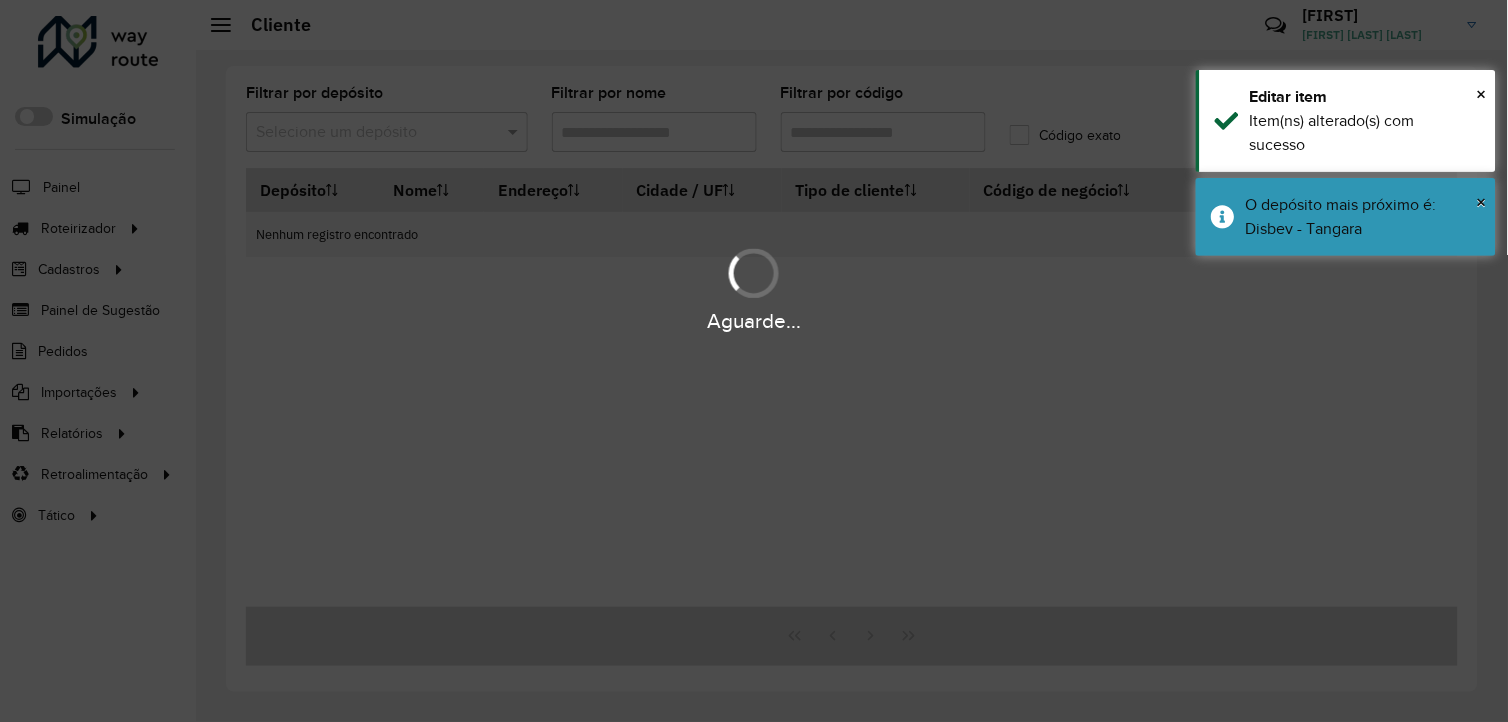 type on "**********" 